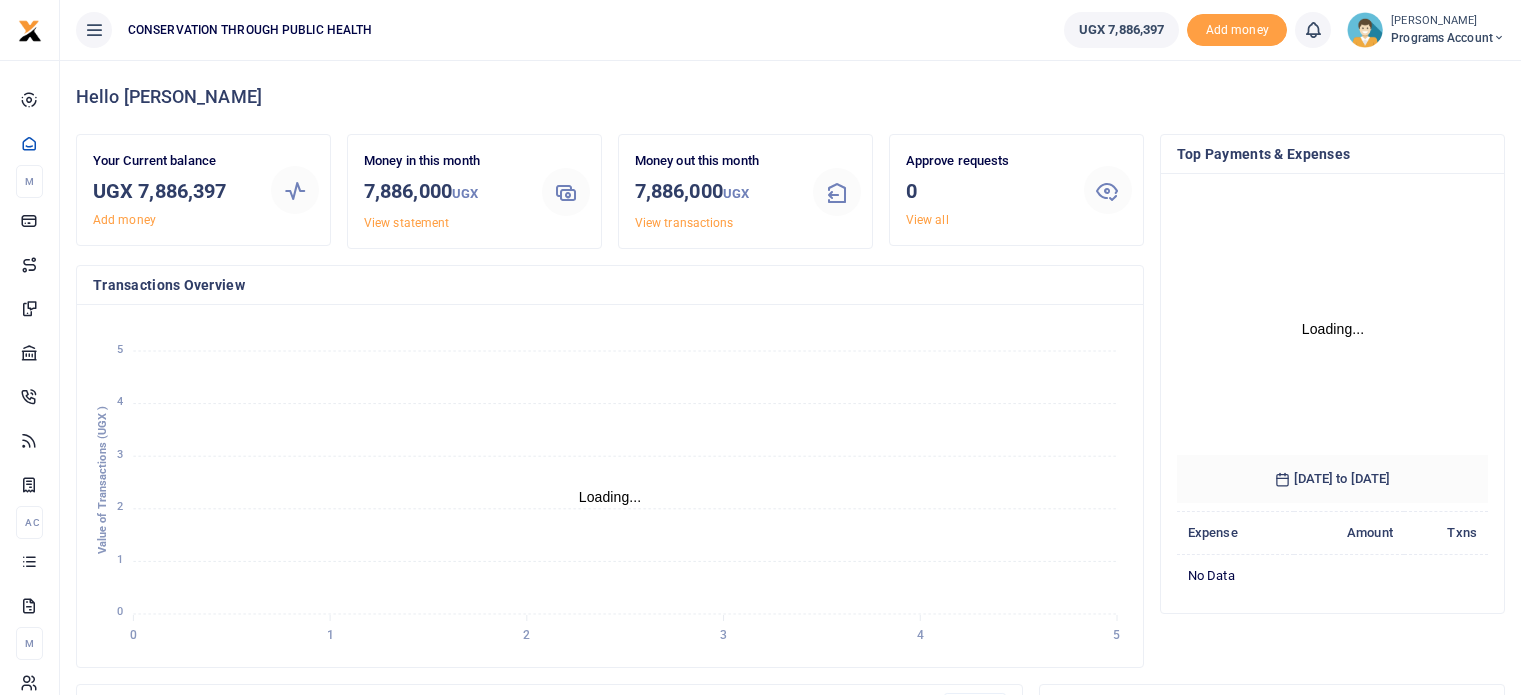 scroll, scrollTop: 0, scrollLeft: 0, axis: both 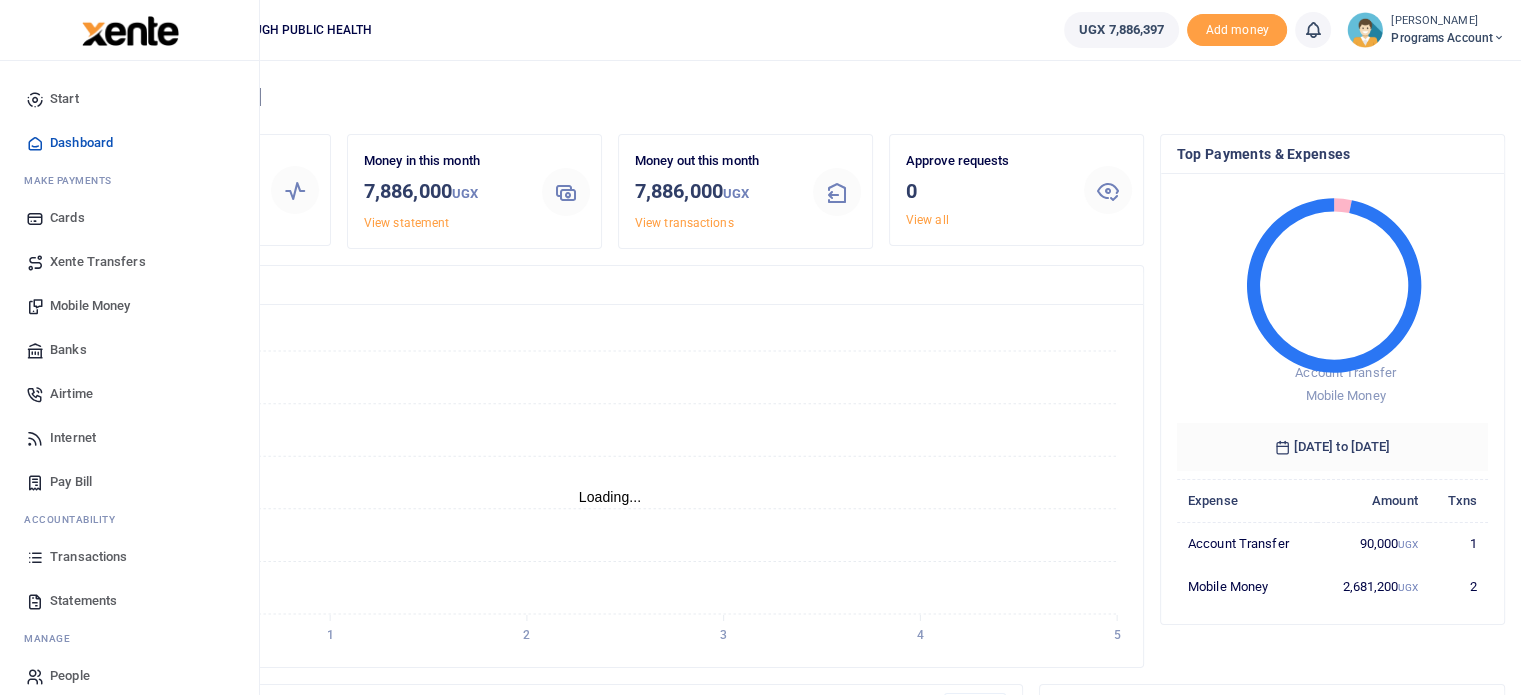 click on "Mobile Money" at bounding box center [90, 306] 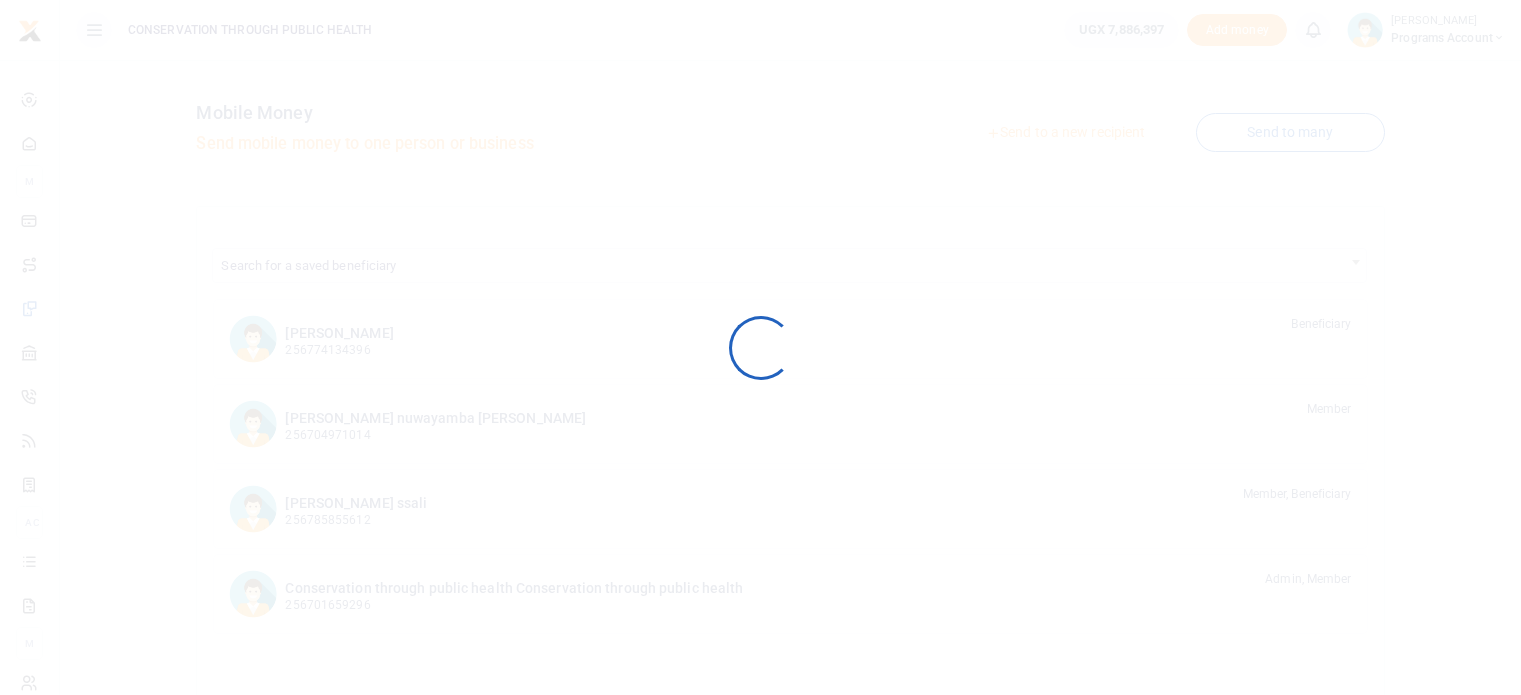 scroll, scrollTop: 0, scrollLeft: 0, axis: both 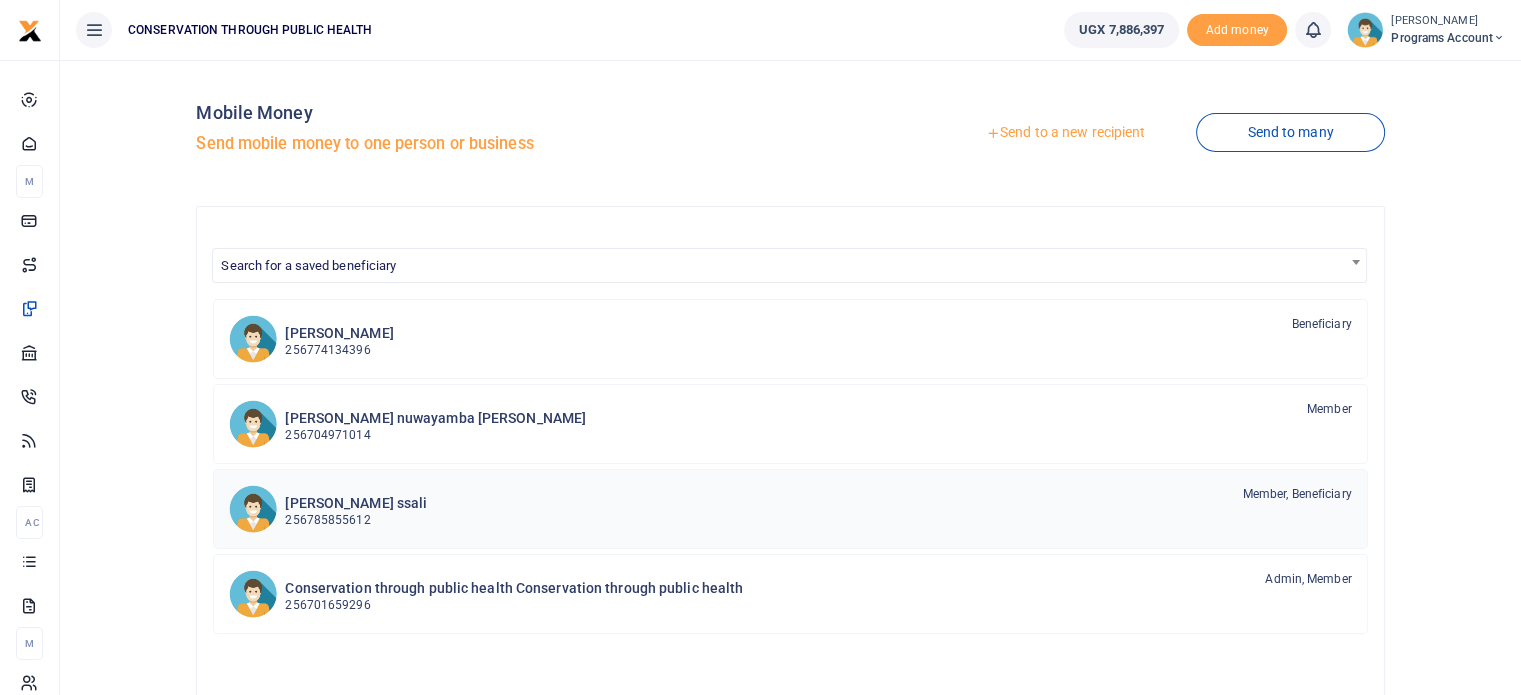 click on "[PERSON_NAME] ssali
256785855612
Member, Beneficiary" at bounding box center [818, 508] 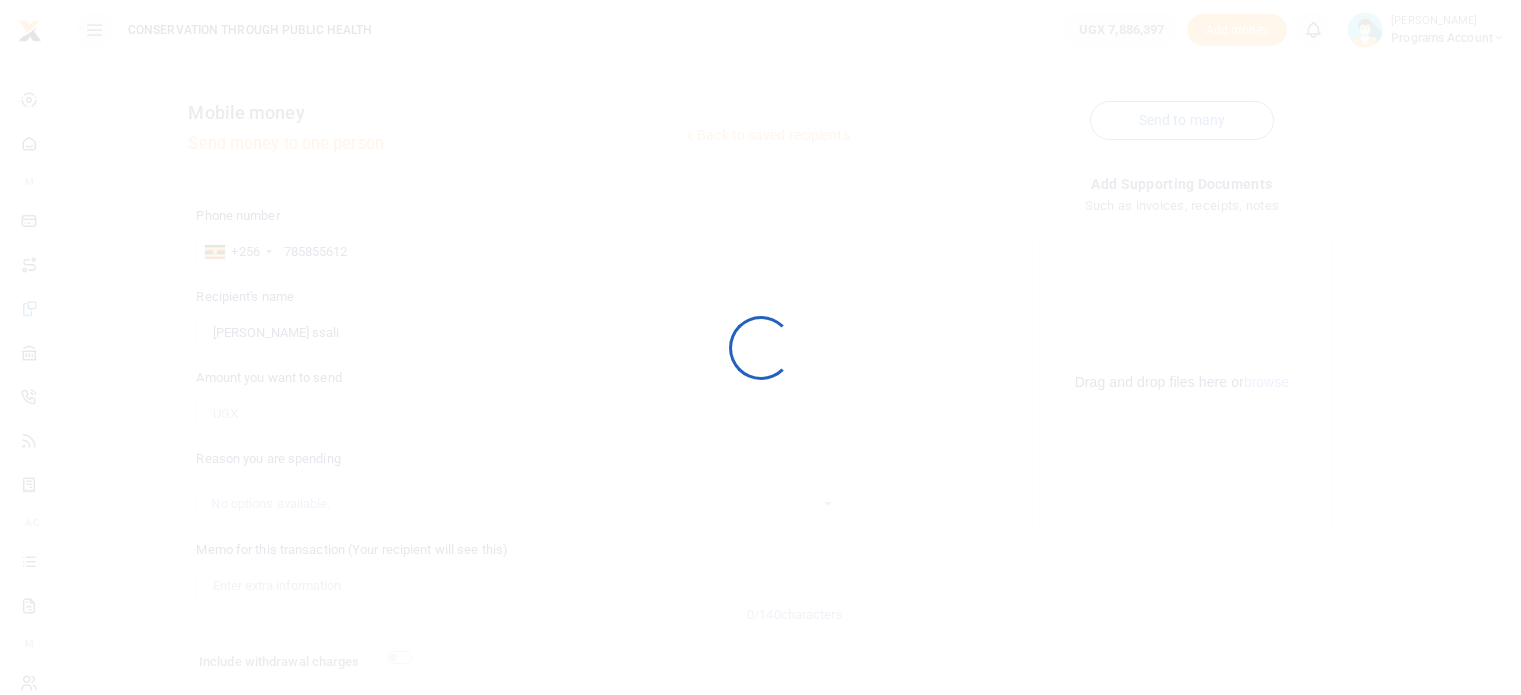 scroll, scrollTop: 0, scrollLeft: 0, axis: both 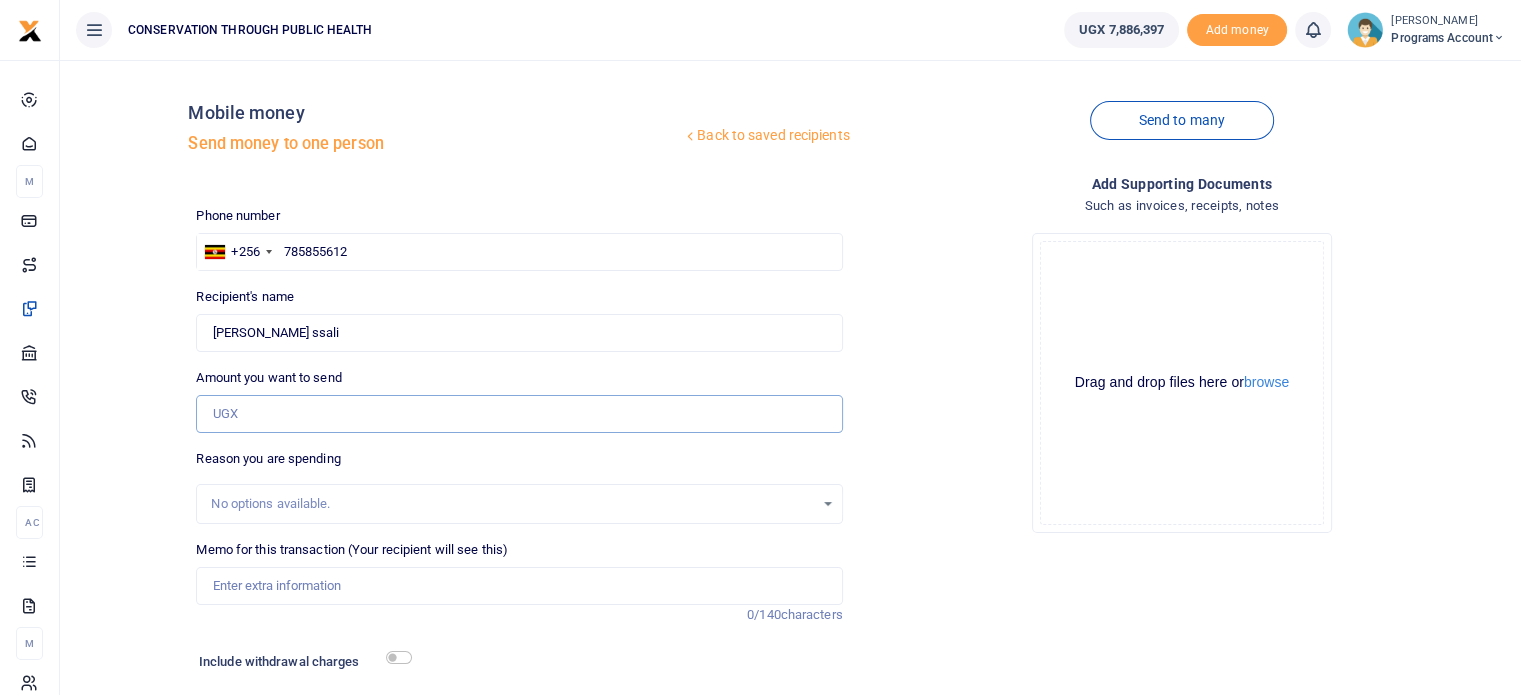 click on "Amount you want to send" at bounding box center (519, 414) 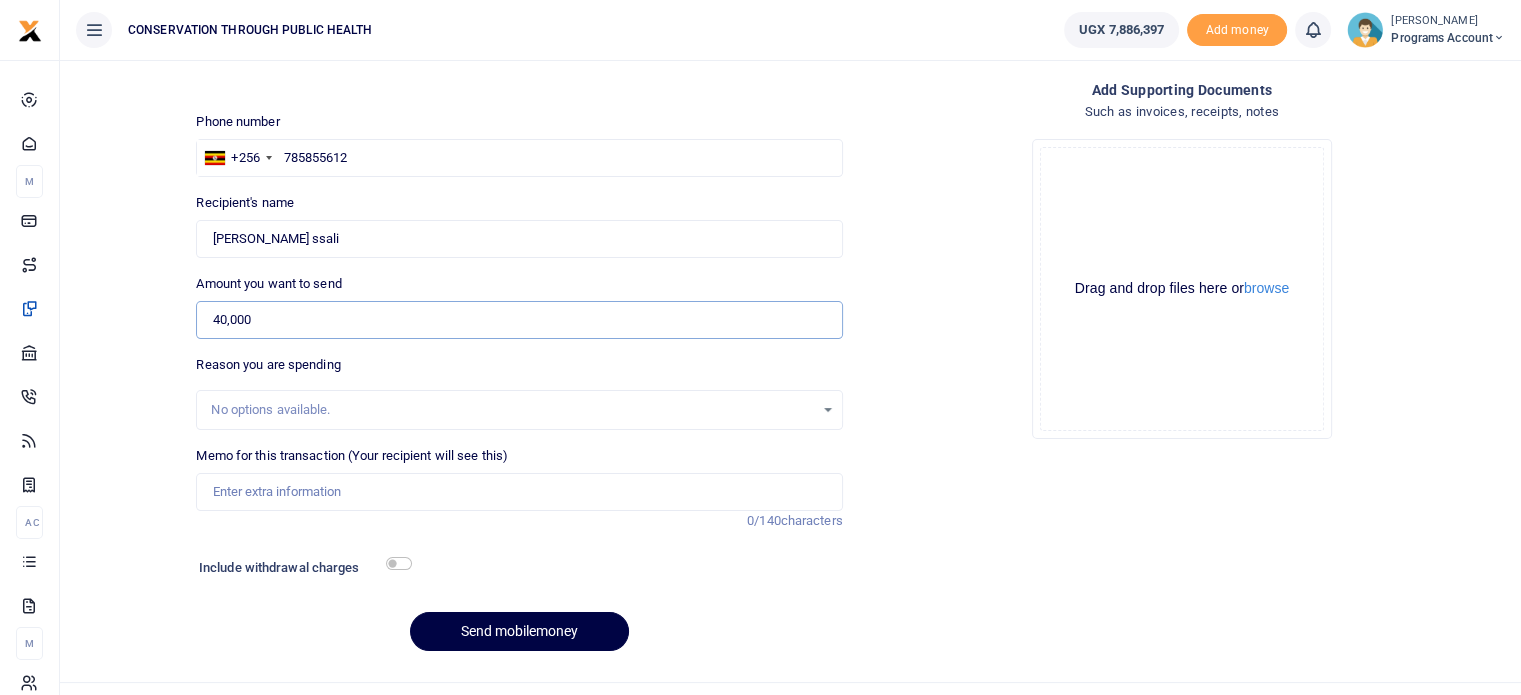 scroll, scrollTop: 132, scrollLeft: 0, axis: vertical 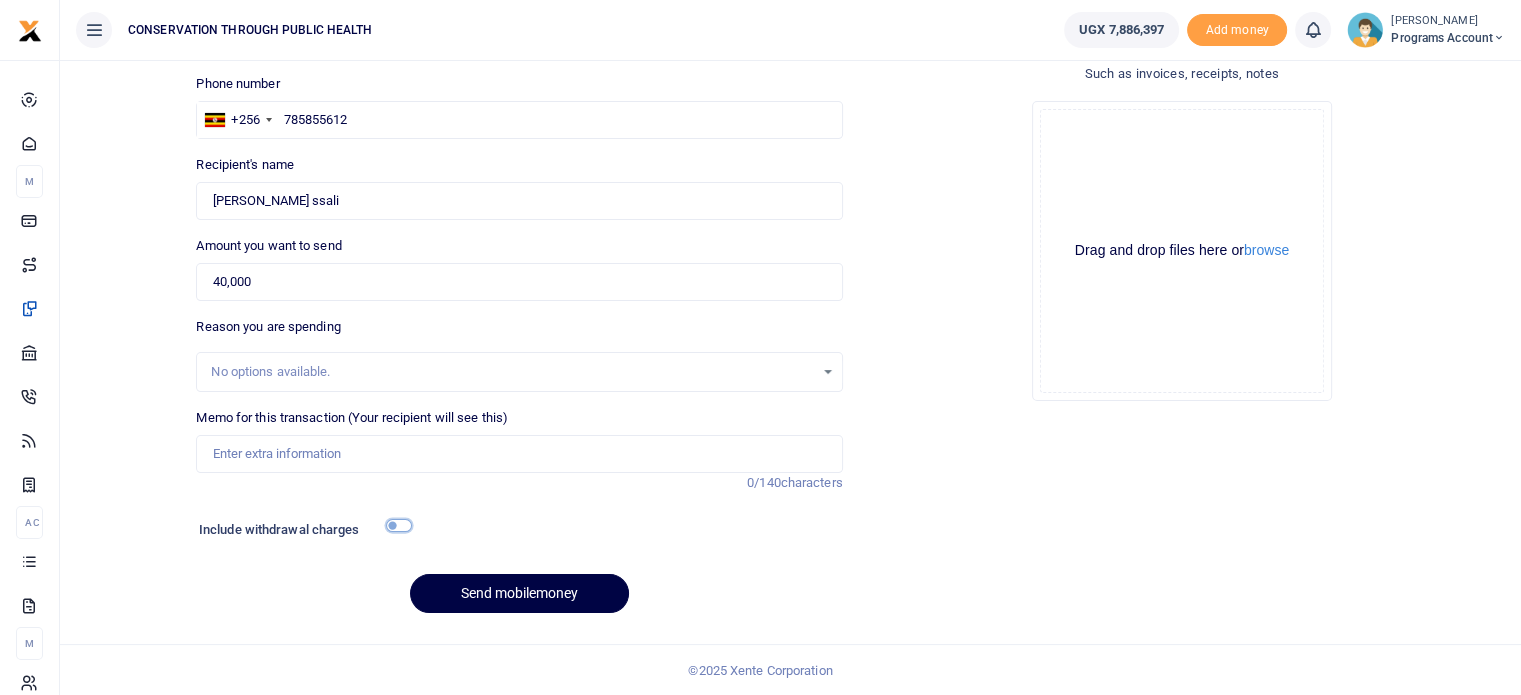 click at bounding box center (399, 525) 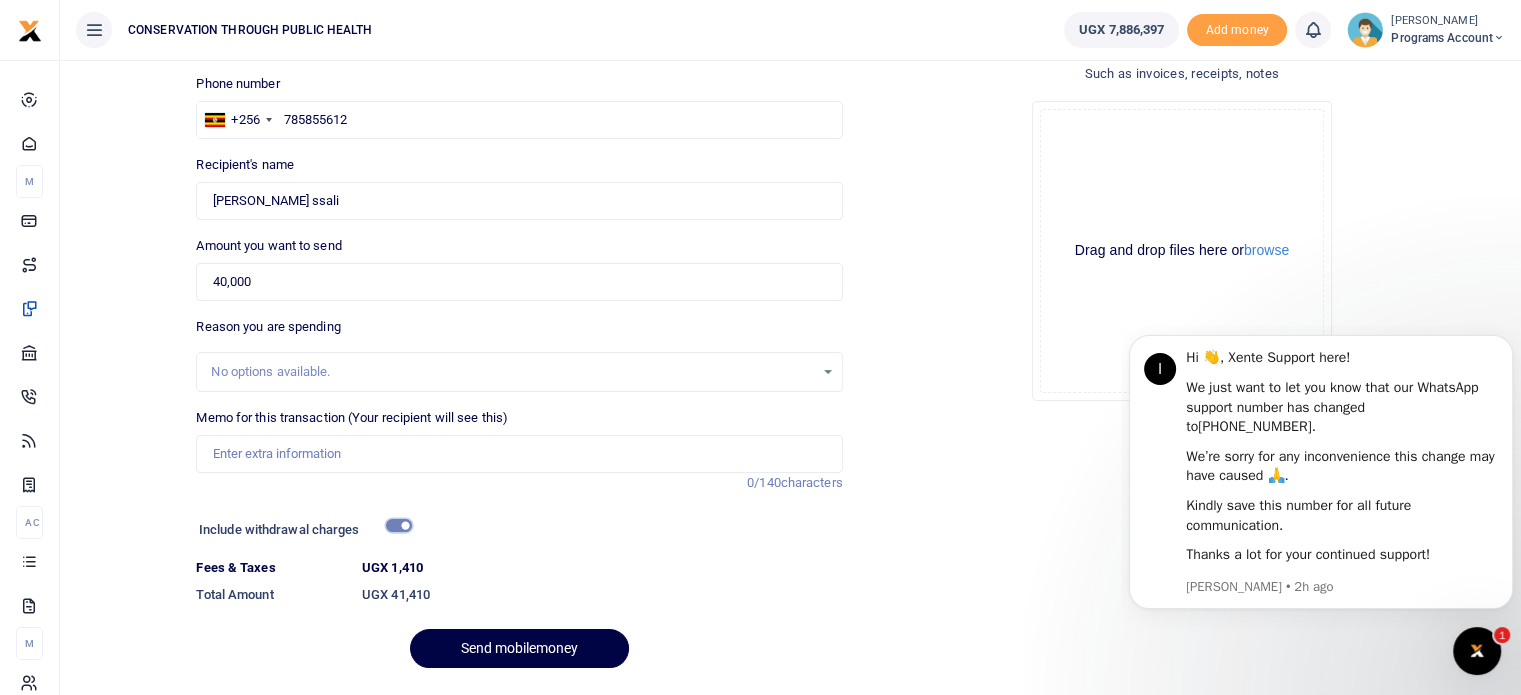scroll, scrollTop: 0, scrollLeft: 0, axis: both 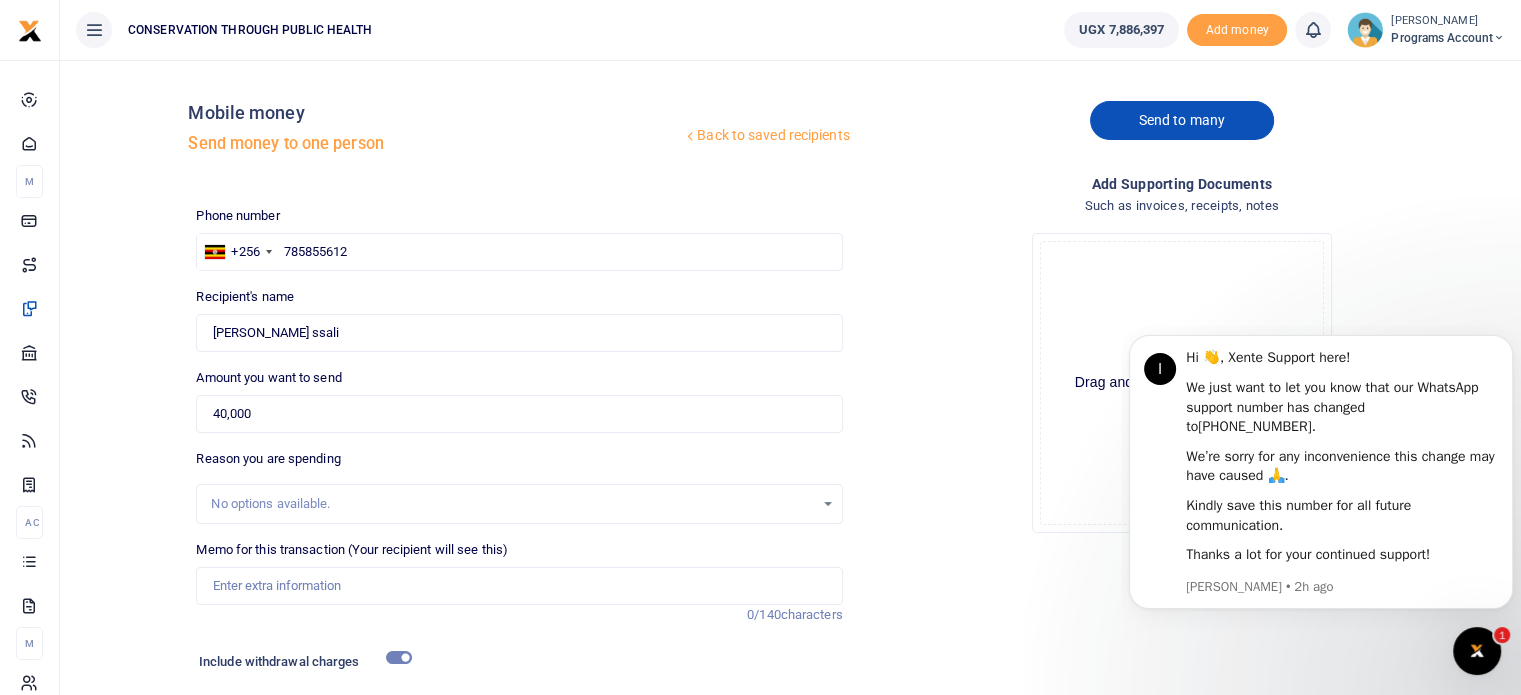 click on "Send to many" at bounding box center (1182, 120) 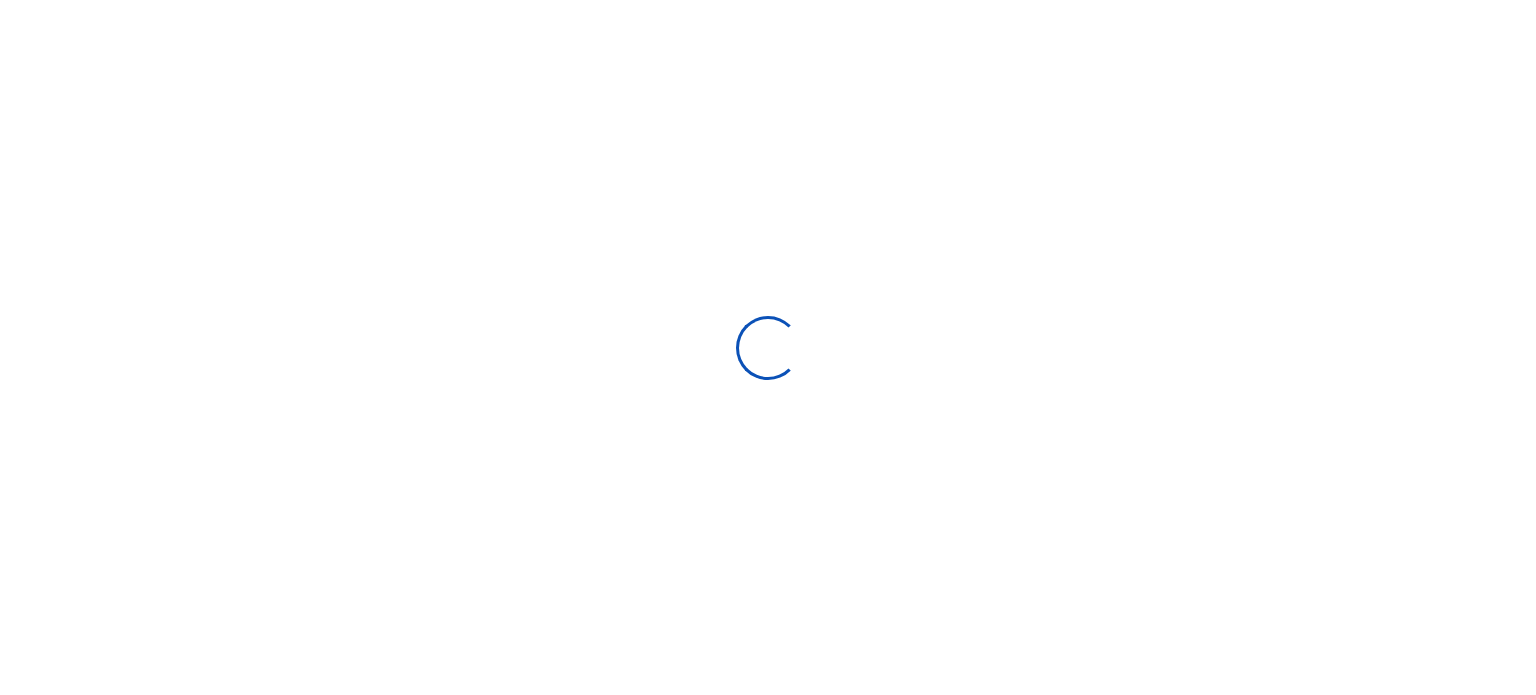 scroll, scrollTop: 0, scrollLeft: 0, axis: both 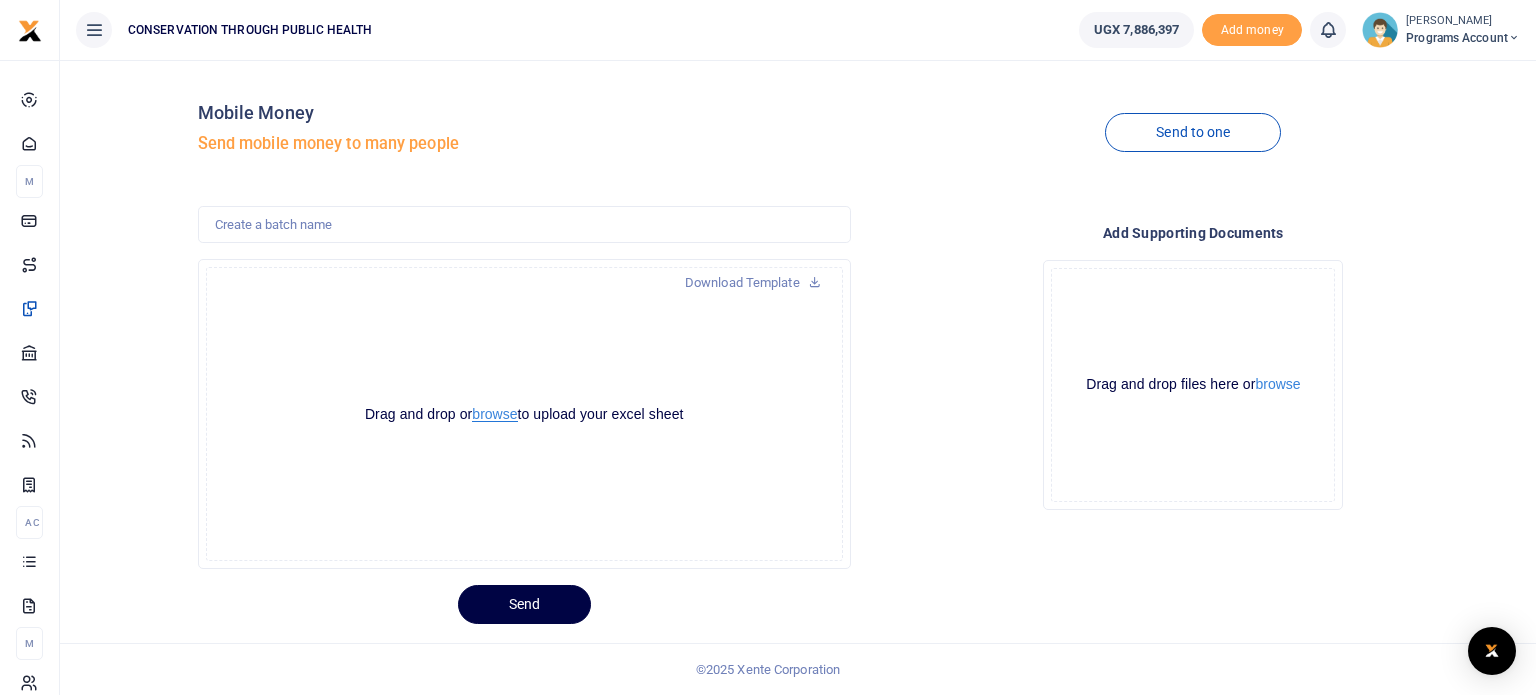 click on "browse" at bounding box center (494, 414) 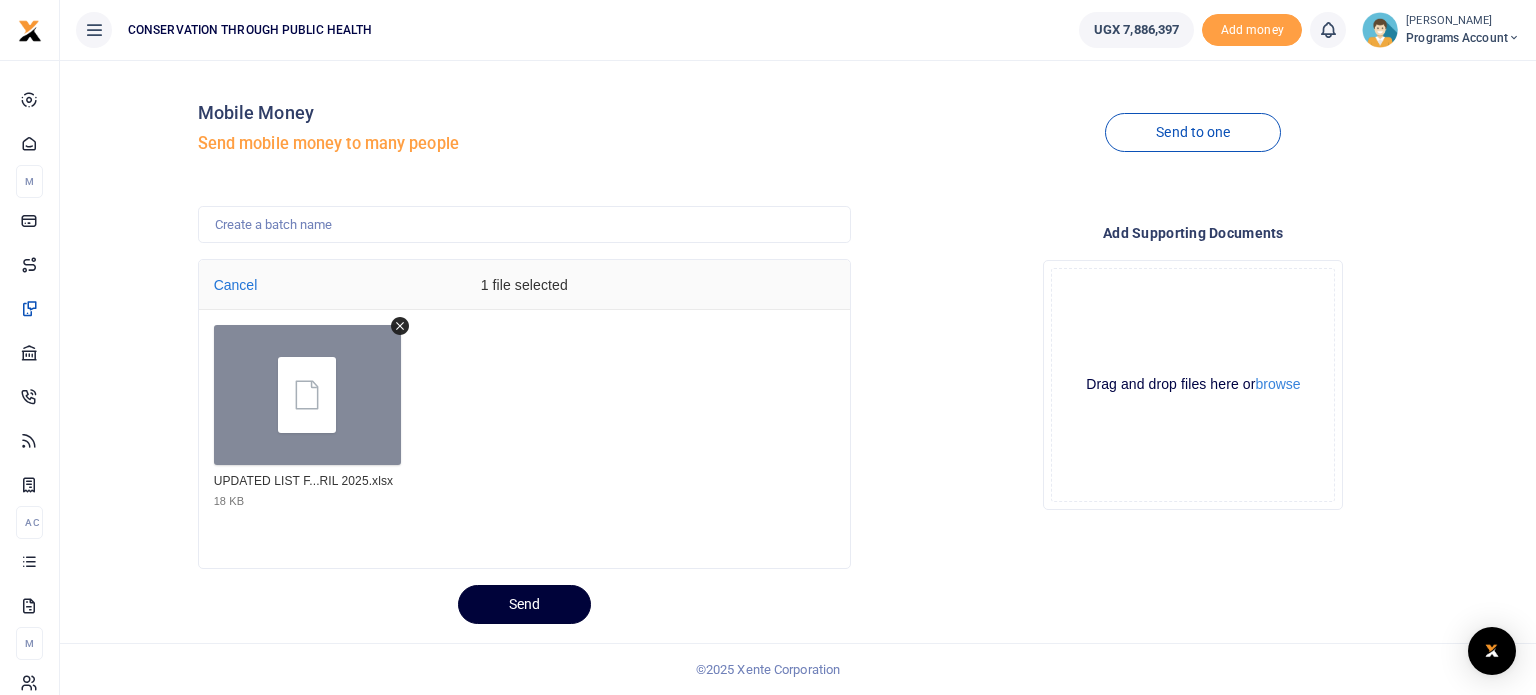 click on "Send" at bounding box center [524, 604] 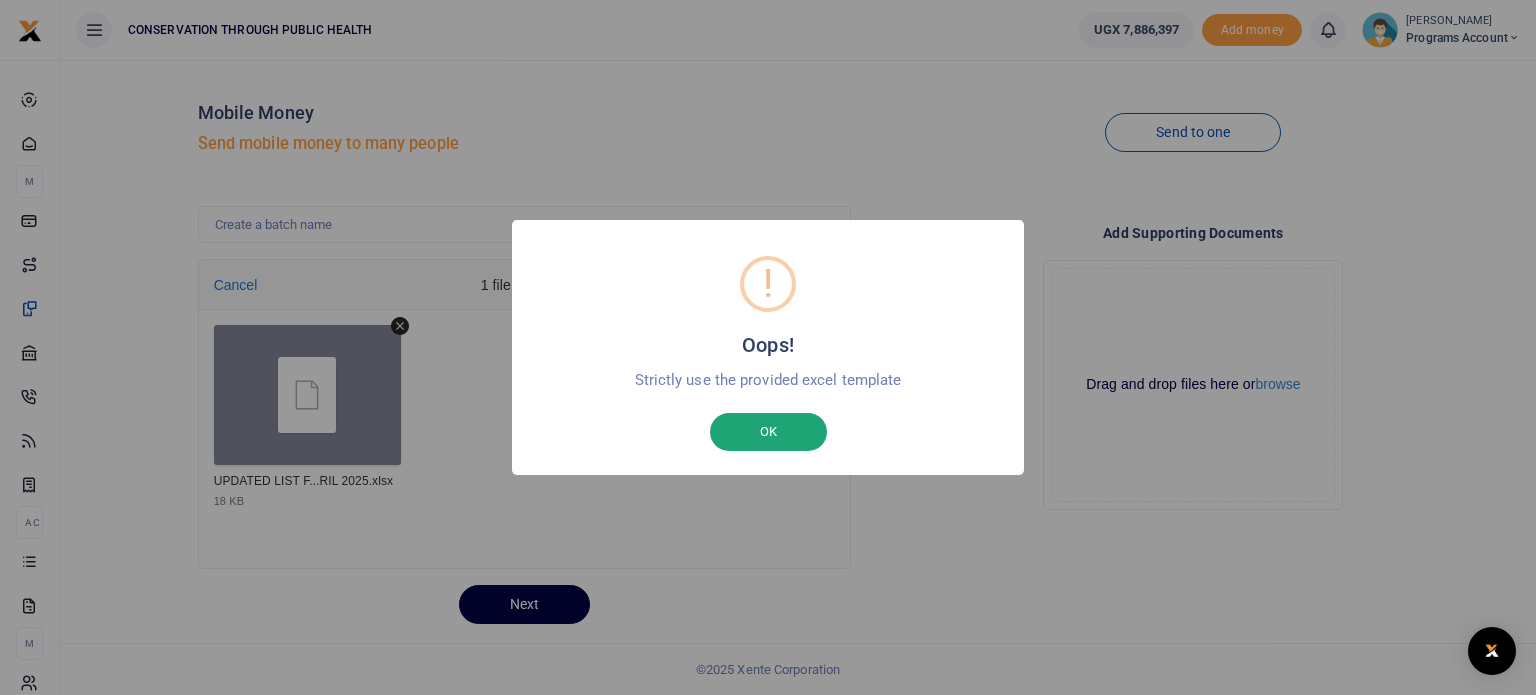 click on "OK" at bounding box center (768, 432) 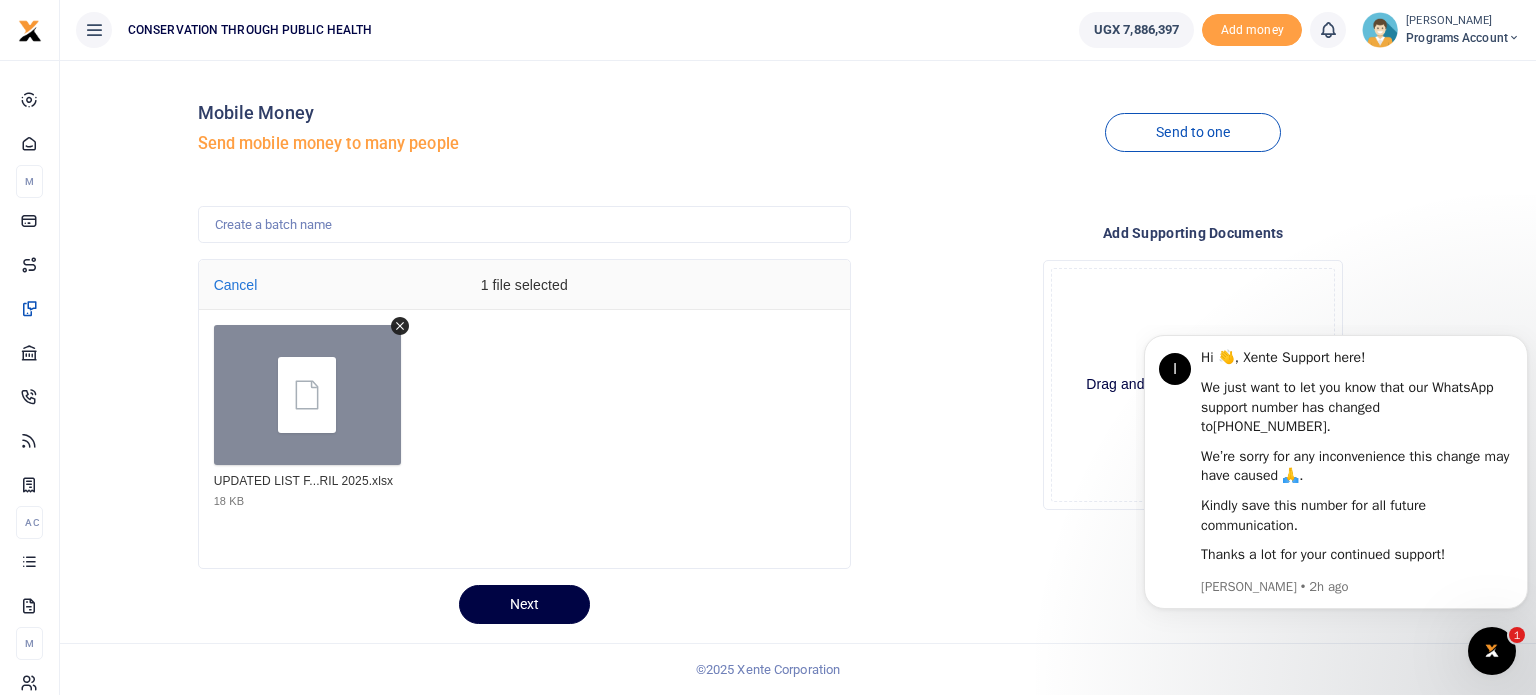 scroll, scrollTop: 0, scrollLeft: 0, axis: both 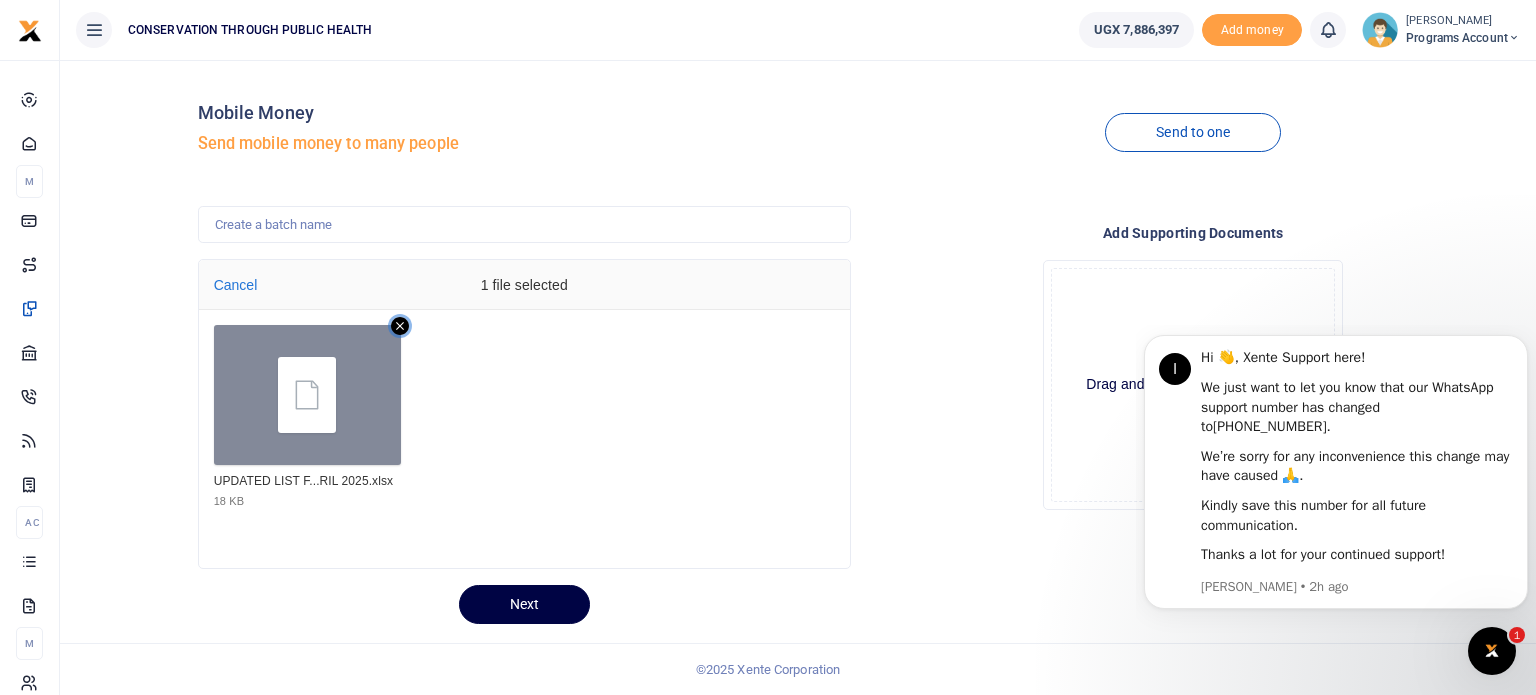 click 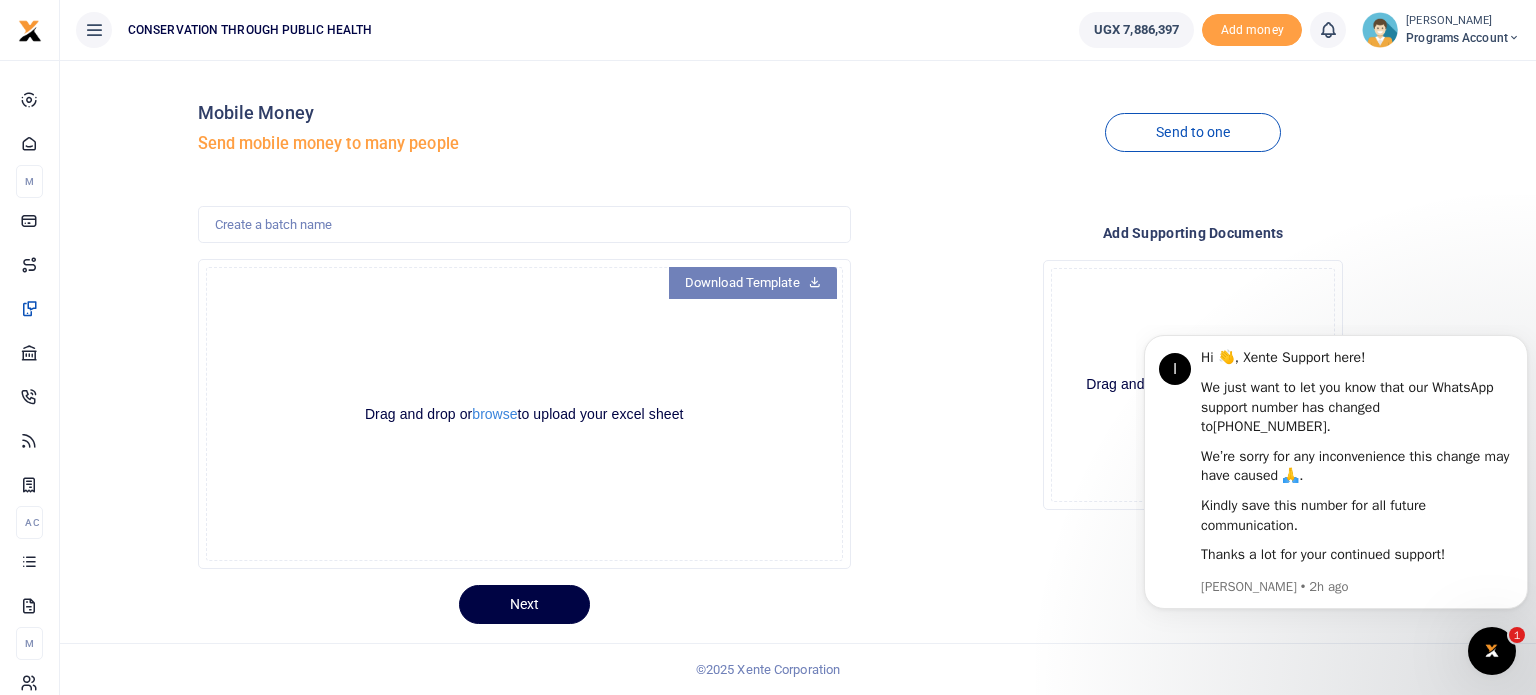 click on "Download Template" at bounding box center [753, 283] 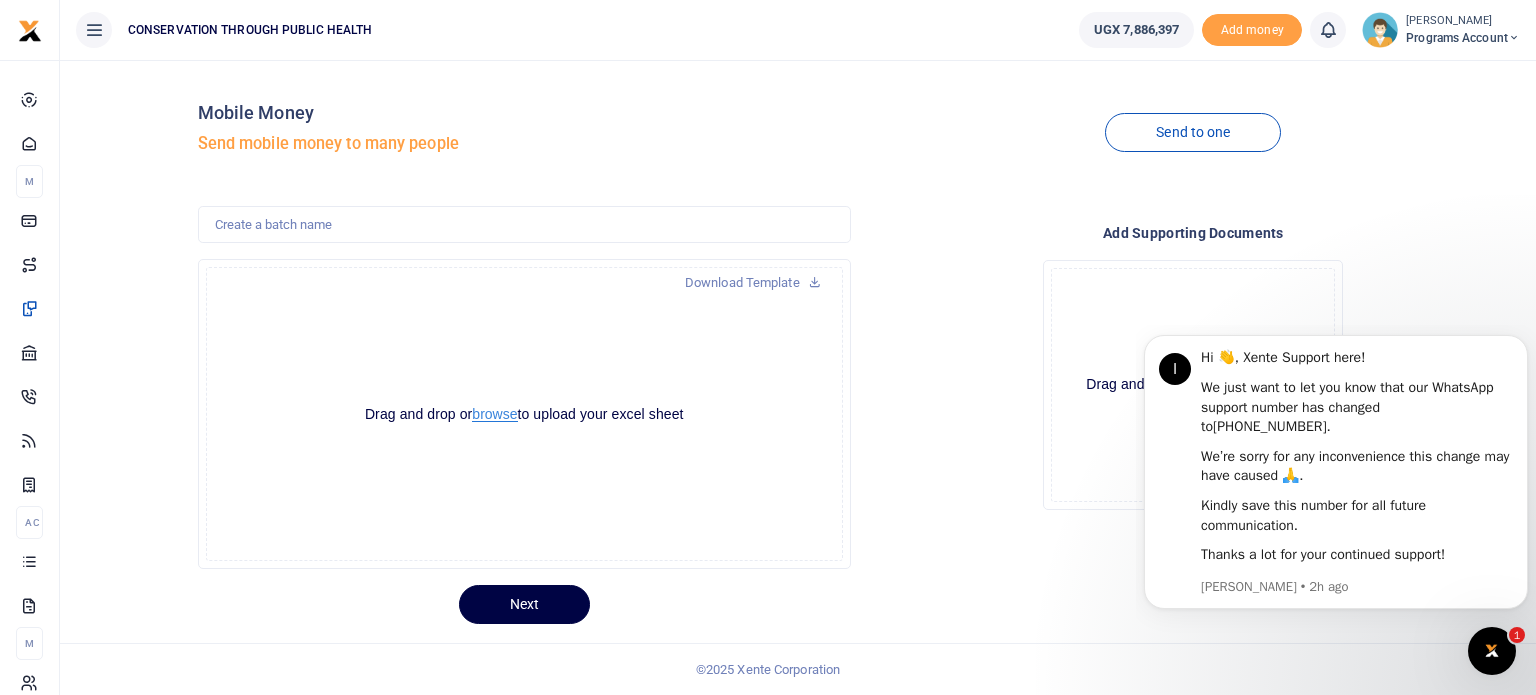 click on "browse" at bounding box center [494, 414] 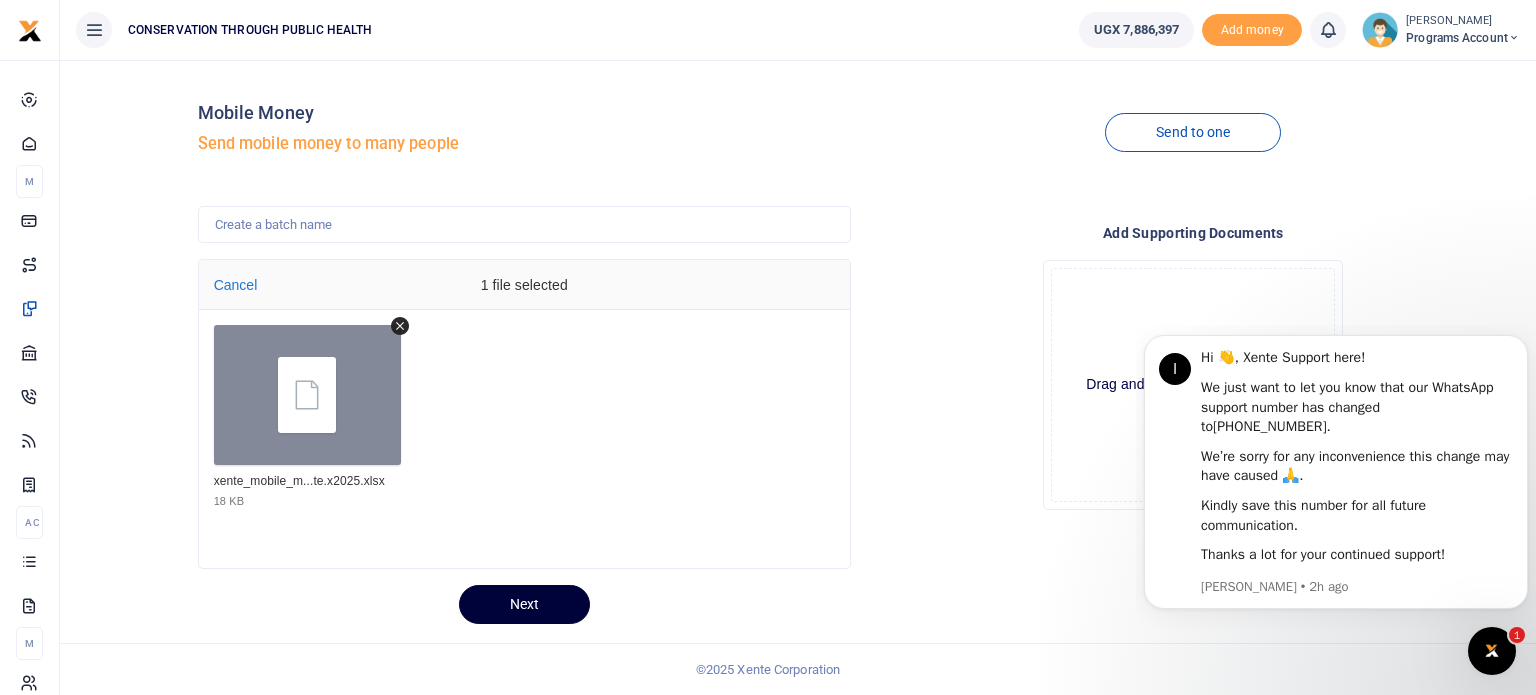 click on "Next" at bounding box center [524, 604] 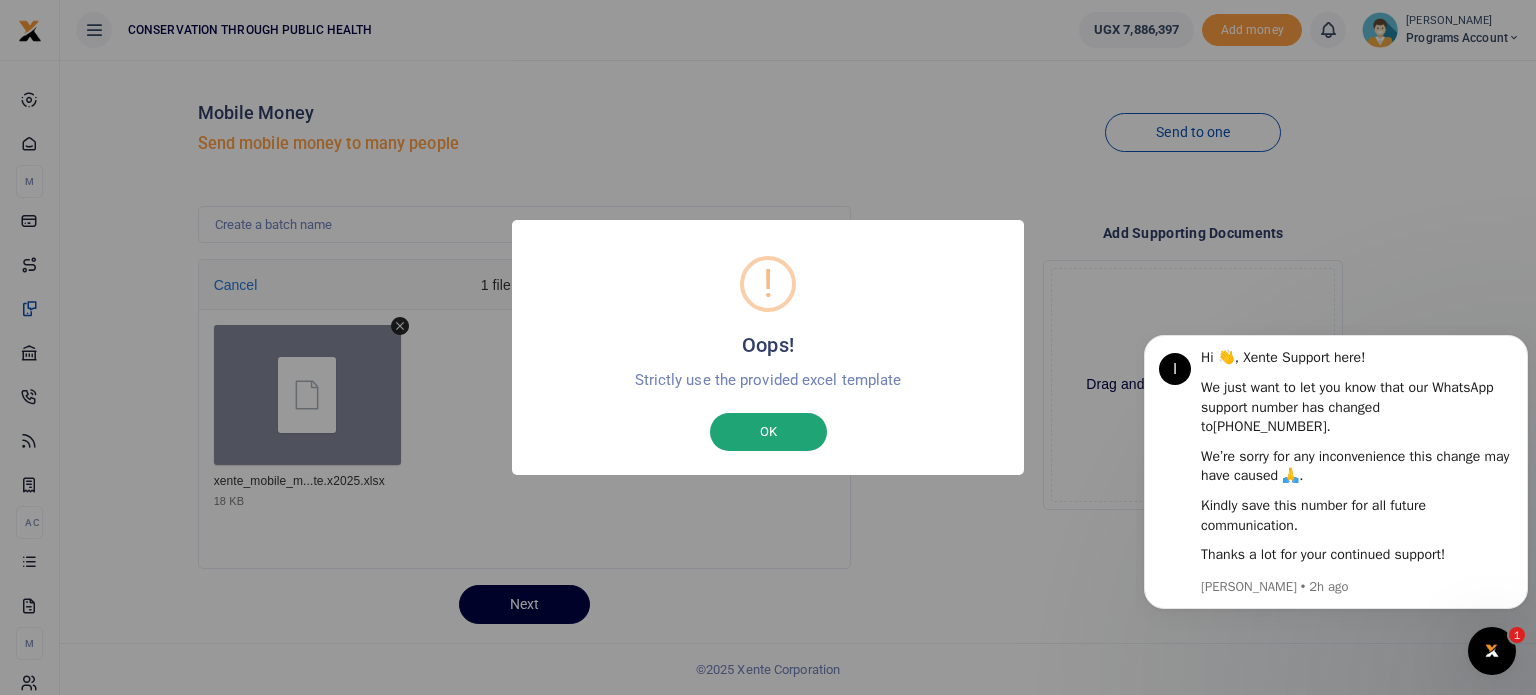 click on "OK" at bounding box center [768, 432] 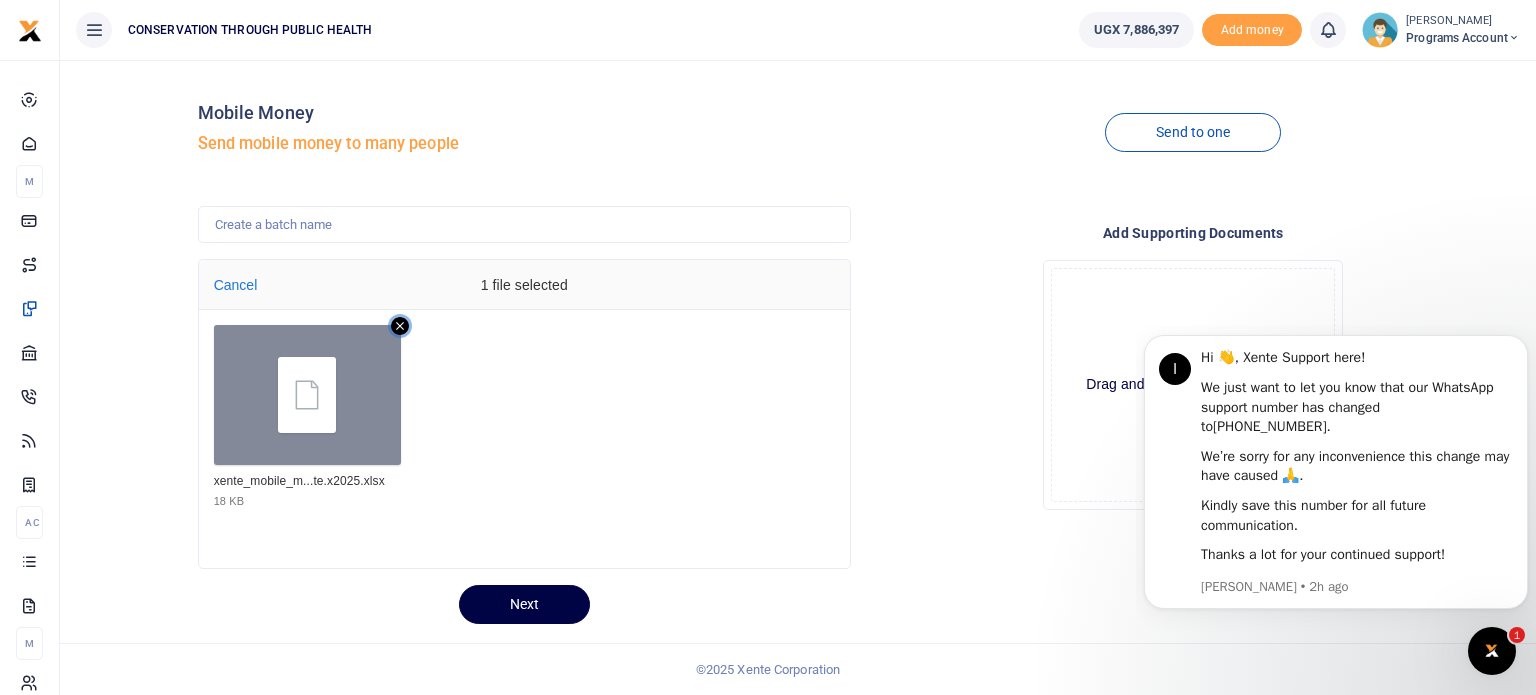 click 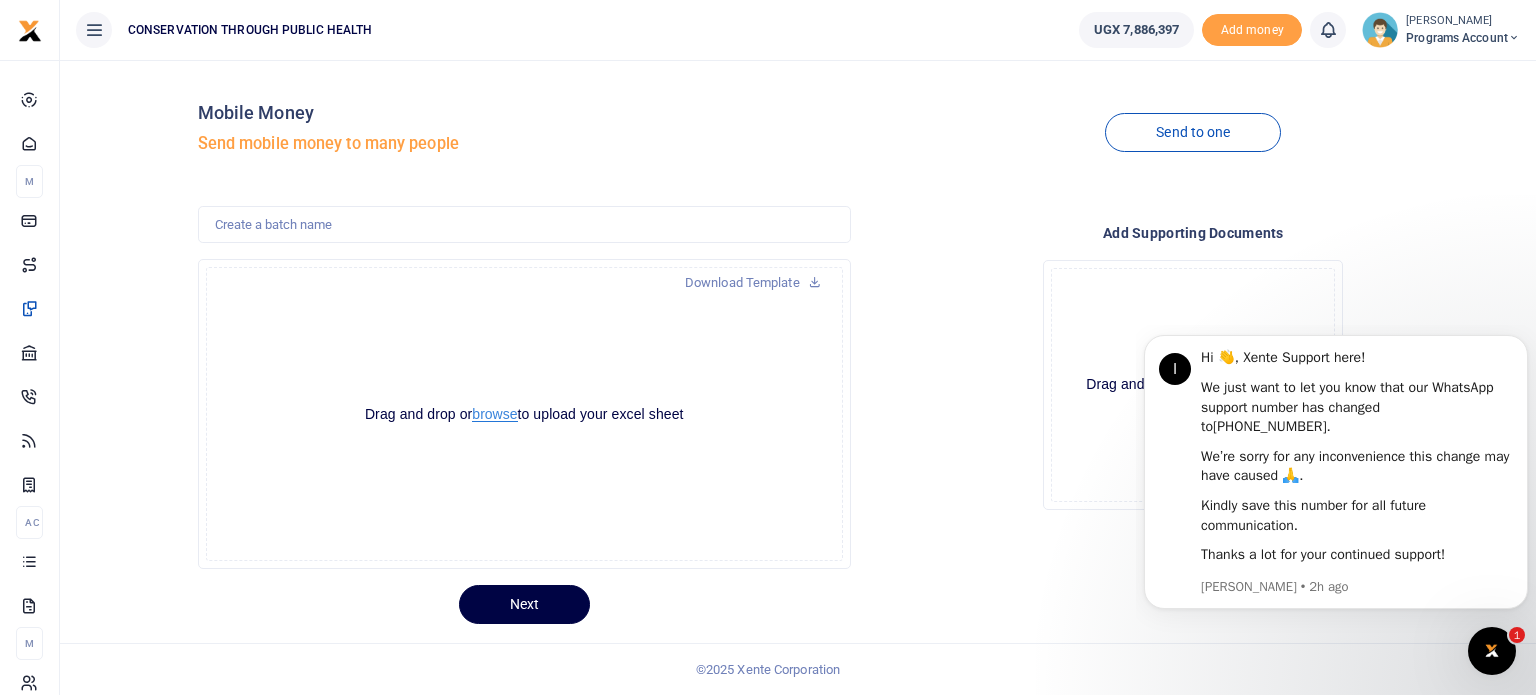 click on "browse" at bounding box center (494, 414) 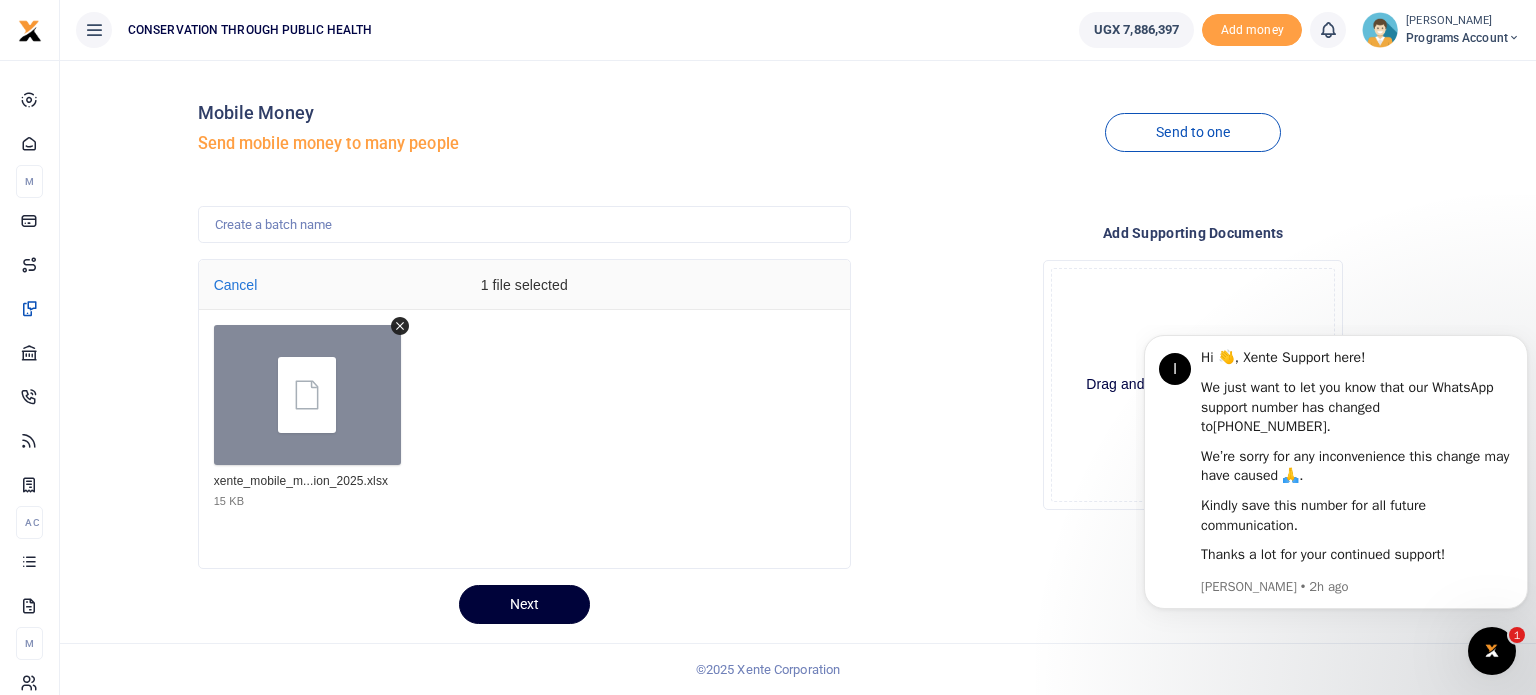 click on "Next" at bounding box center (524, 604) 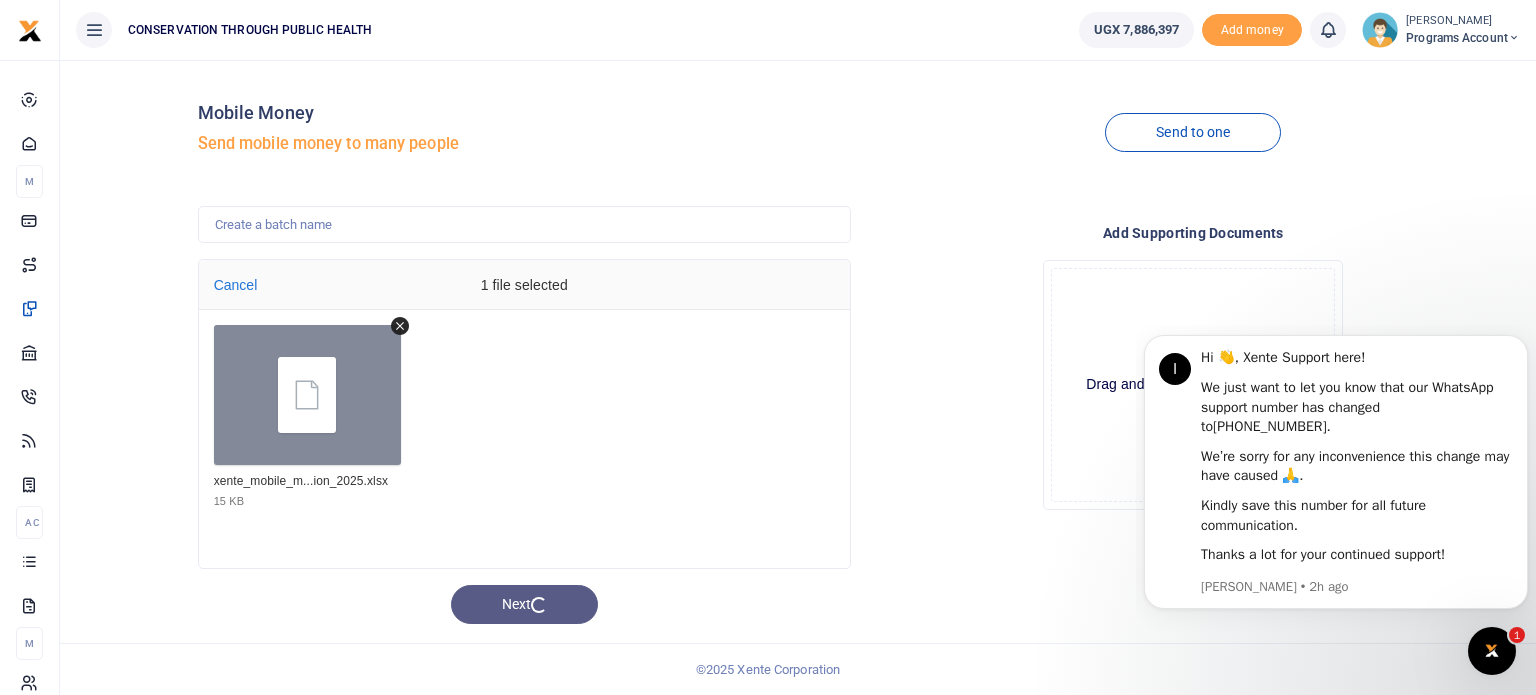 drag, startPoint x: 2444, startPoint y: 1194, endPoint x: 1476, endPoint y: 655, distance: 1107.9463 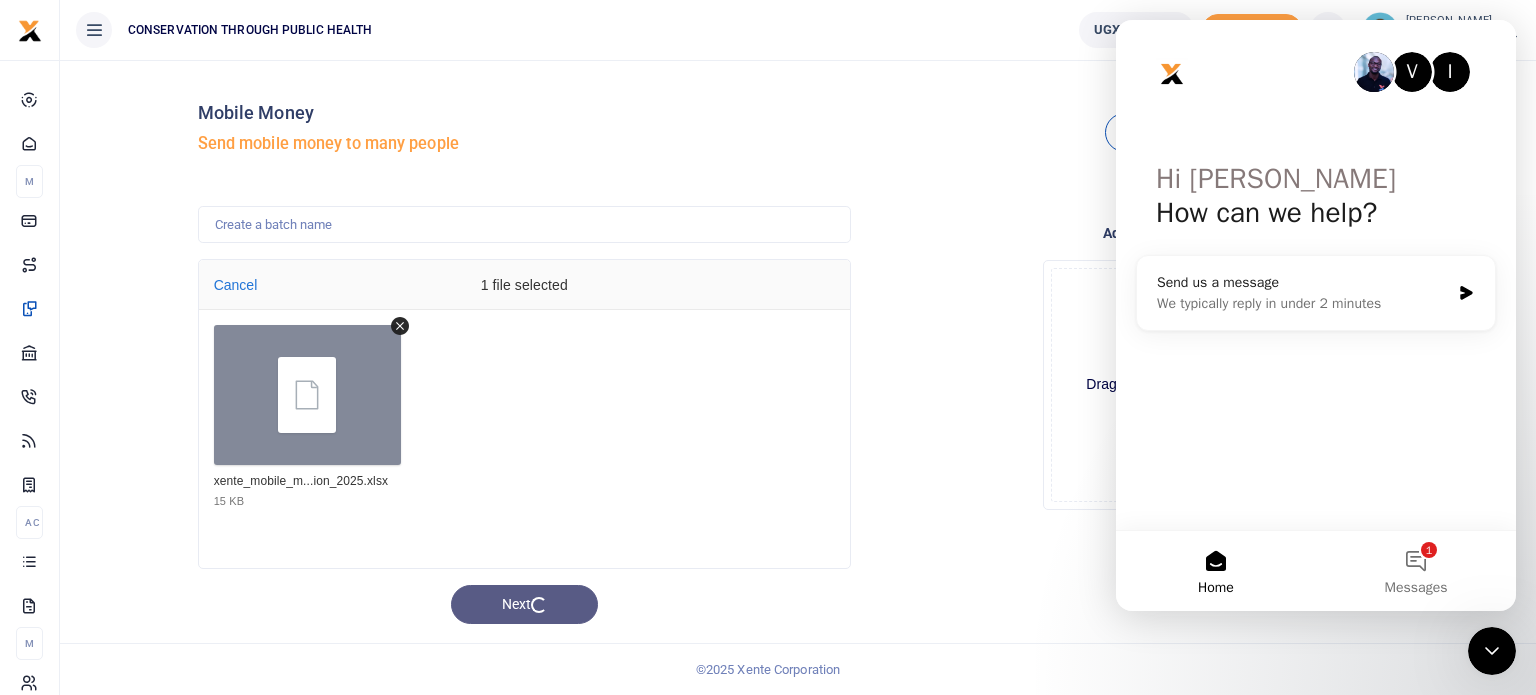 scroll, scrollTop: 0, scrollLeft: 0, axis: both 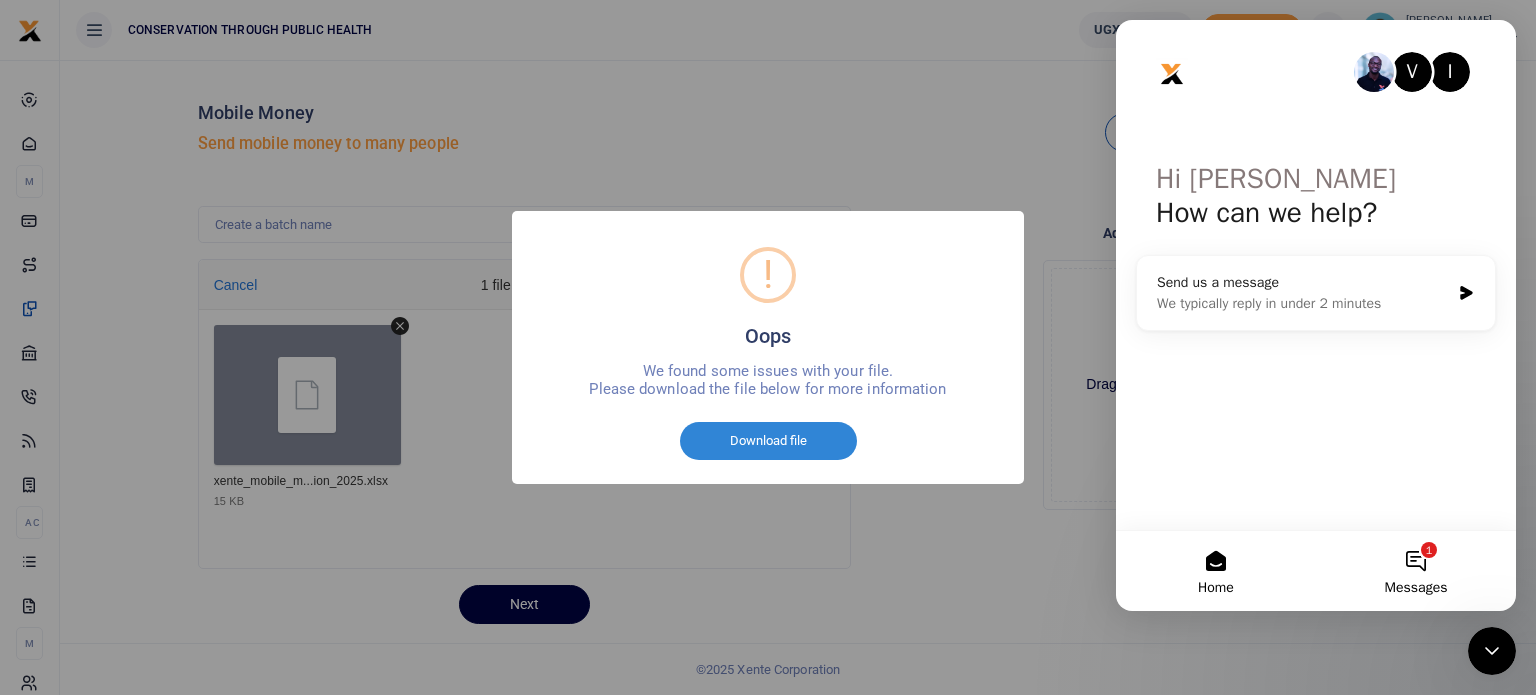 click on "1 Messages" at bounding box center [1416, 571] 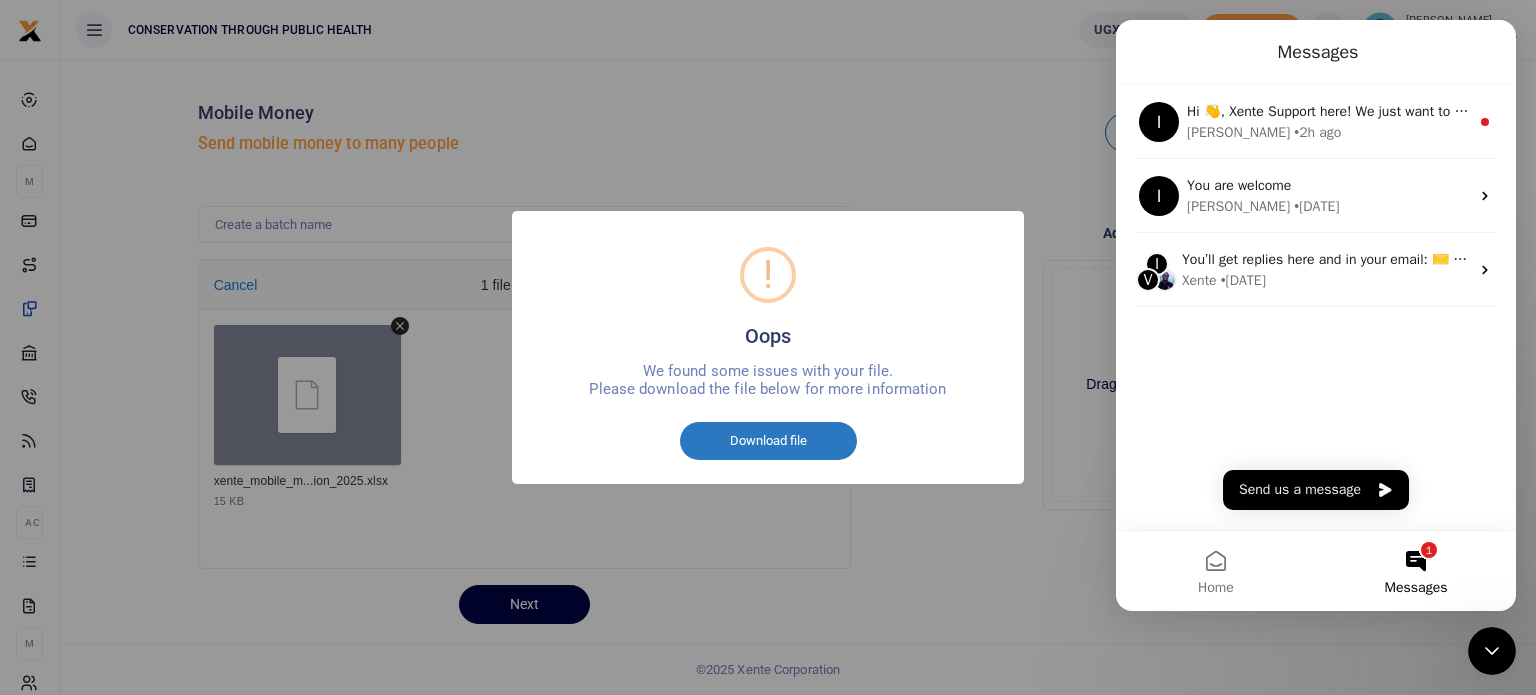 click on "Download file" at bounding box center (768, 441) 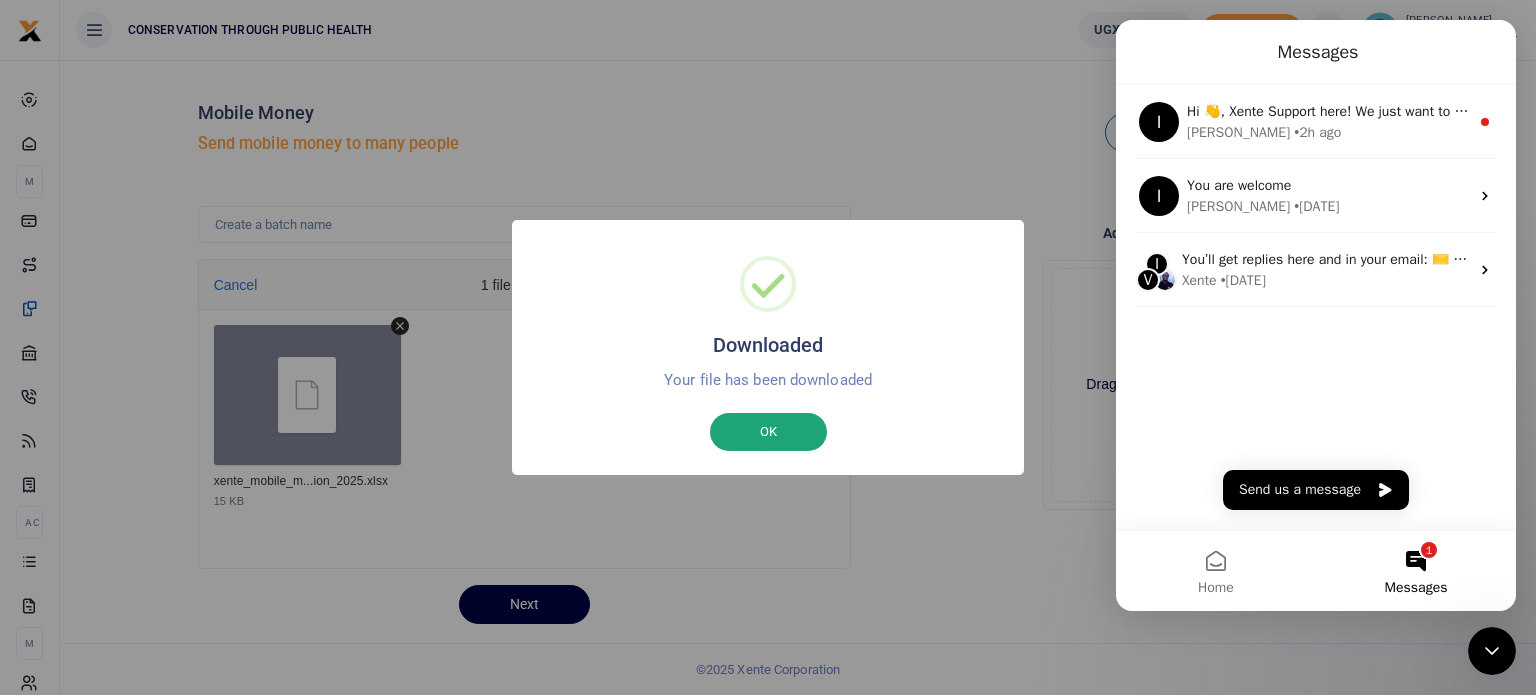 click on "OK" at bounding box center (768, 432) 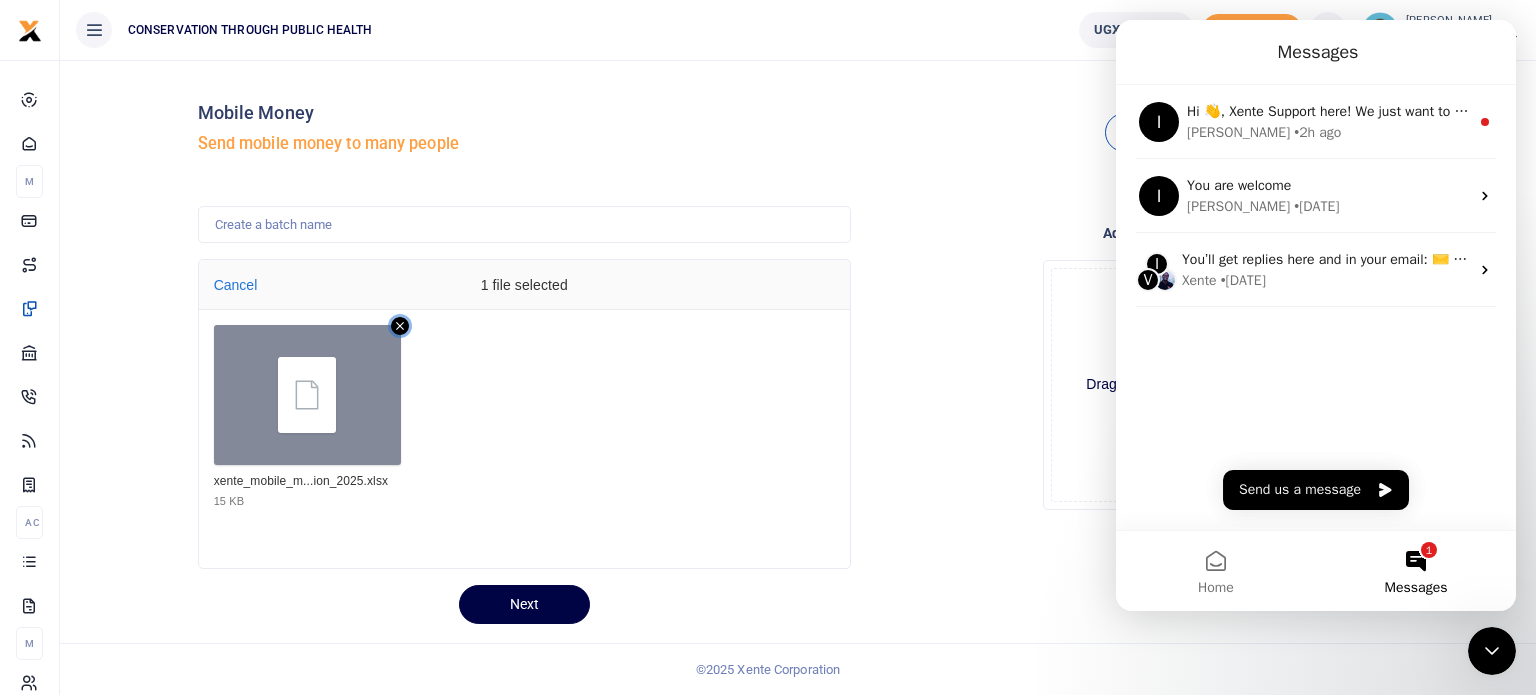 click 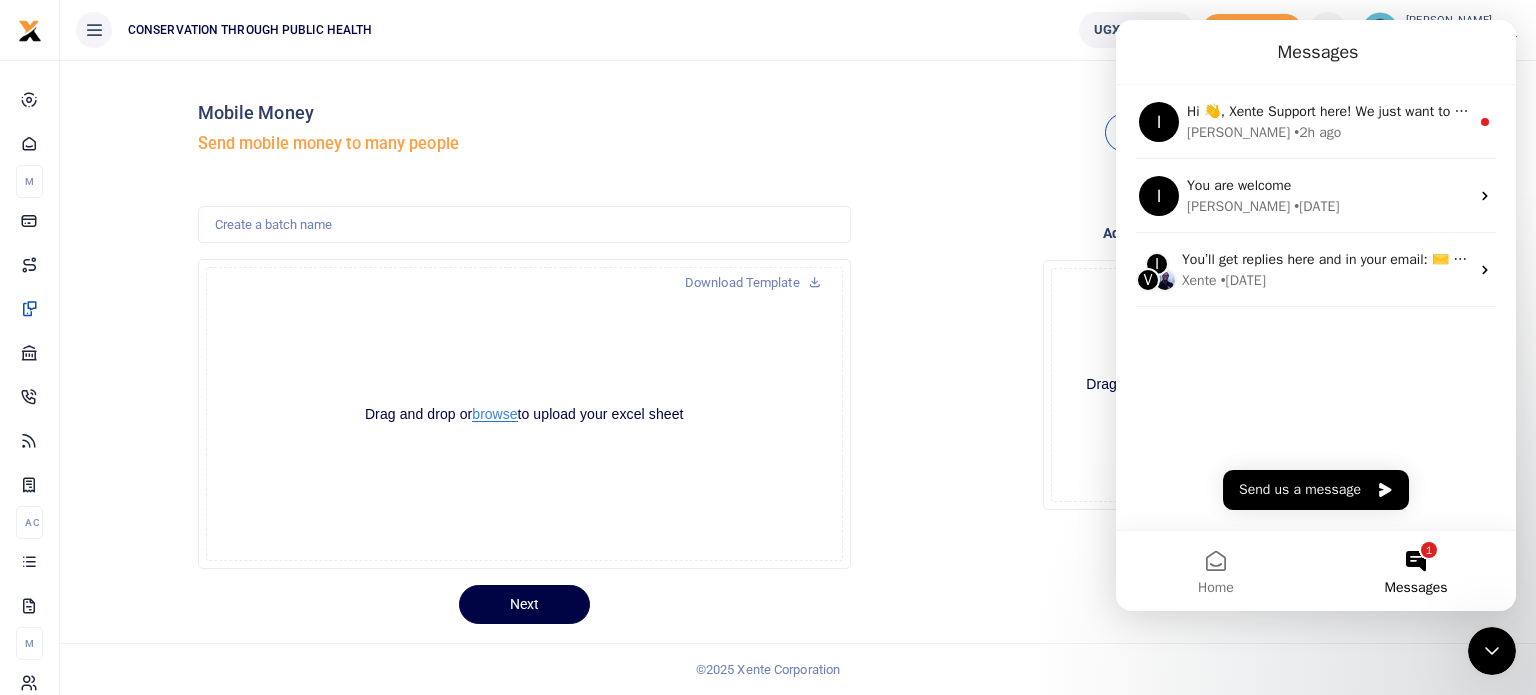 click on "browse" at bounding box center (494, 414) 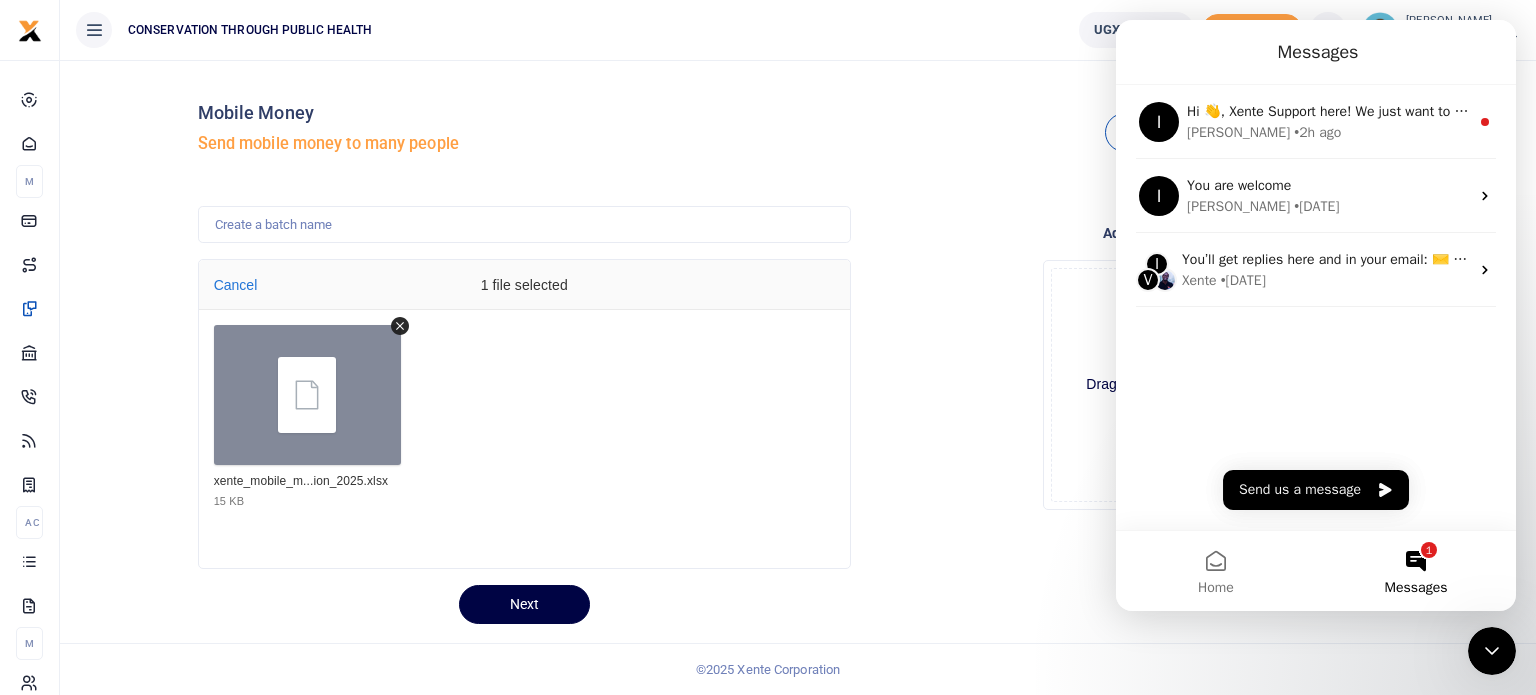 click on "©  2025 Xente Corporation" at bounding box center (768, 669) 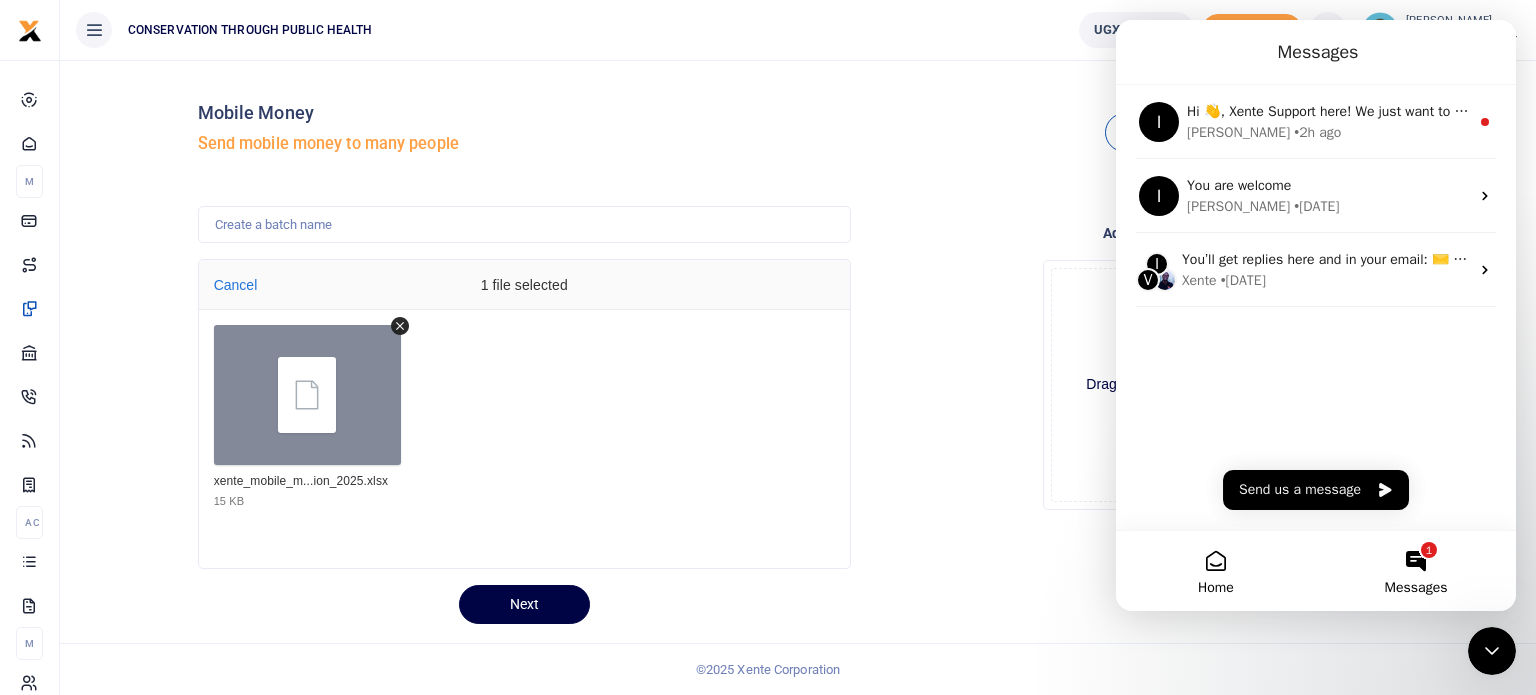 click on "Home" at bounding box center (1216, 588) 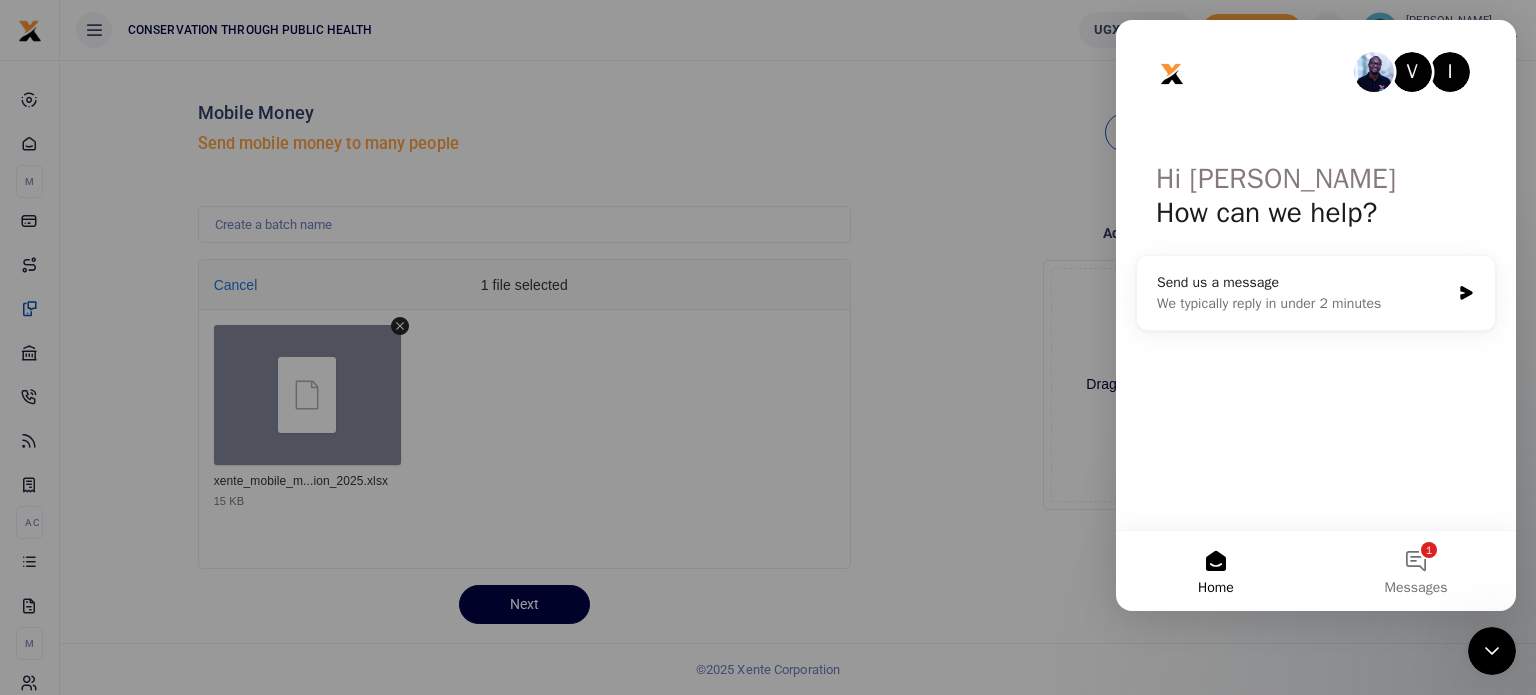 click on "Home" at bounding box center [1216, 571] 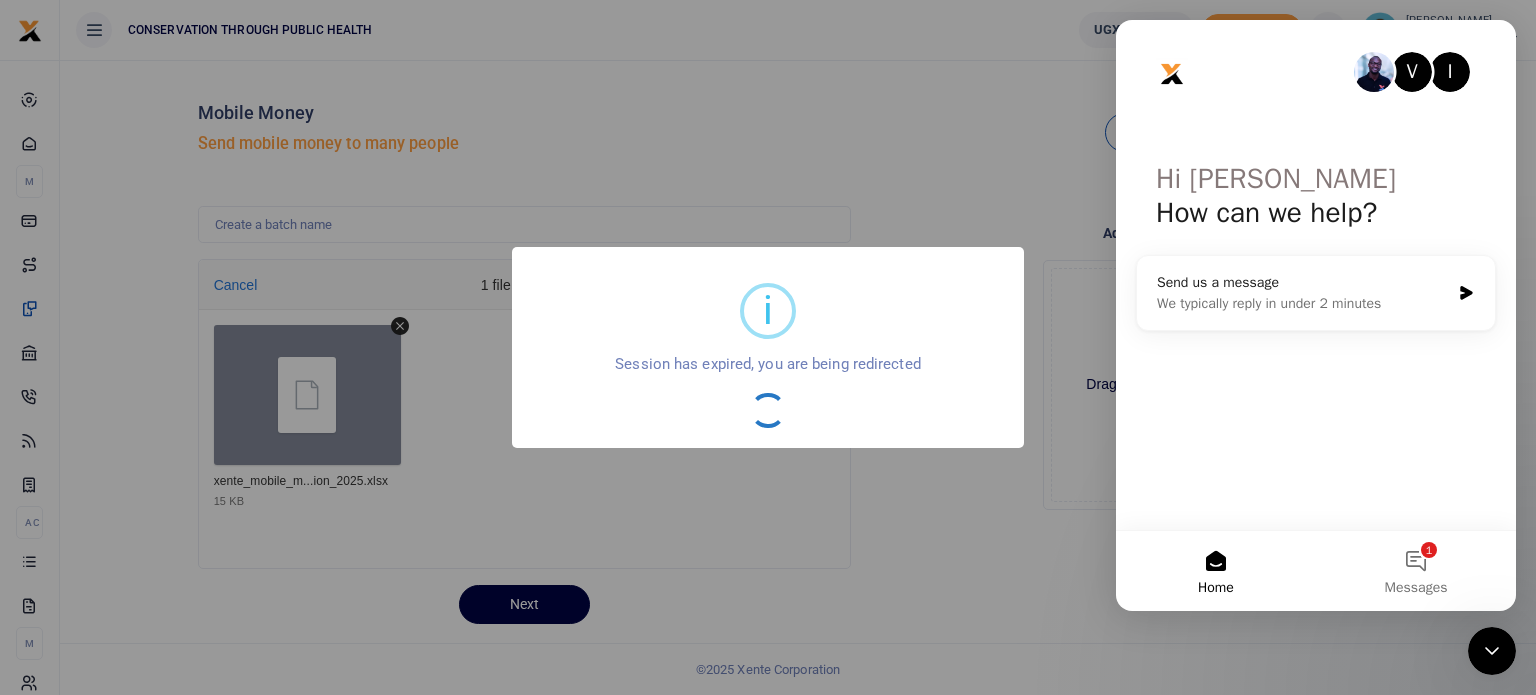 click at bounding box center [1172, 74] 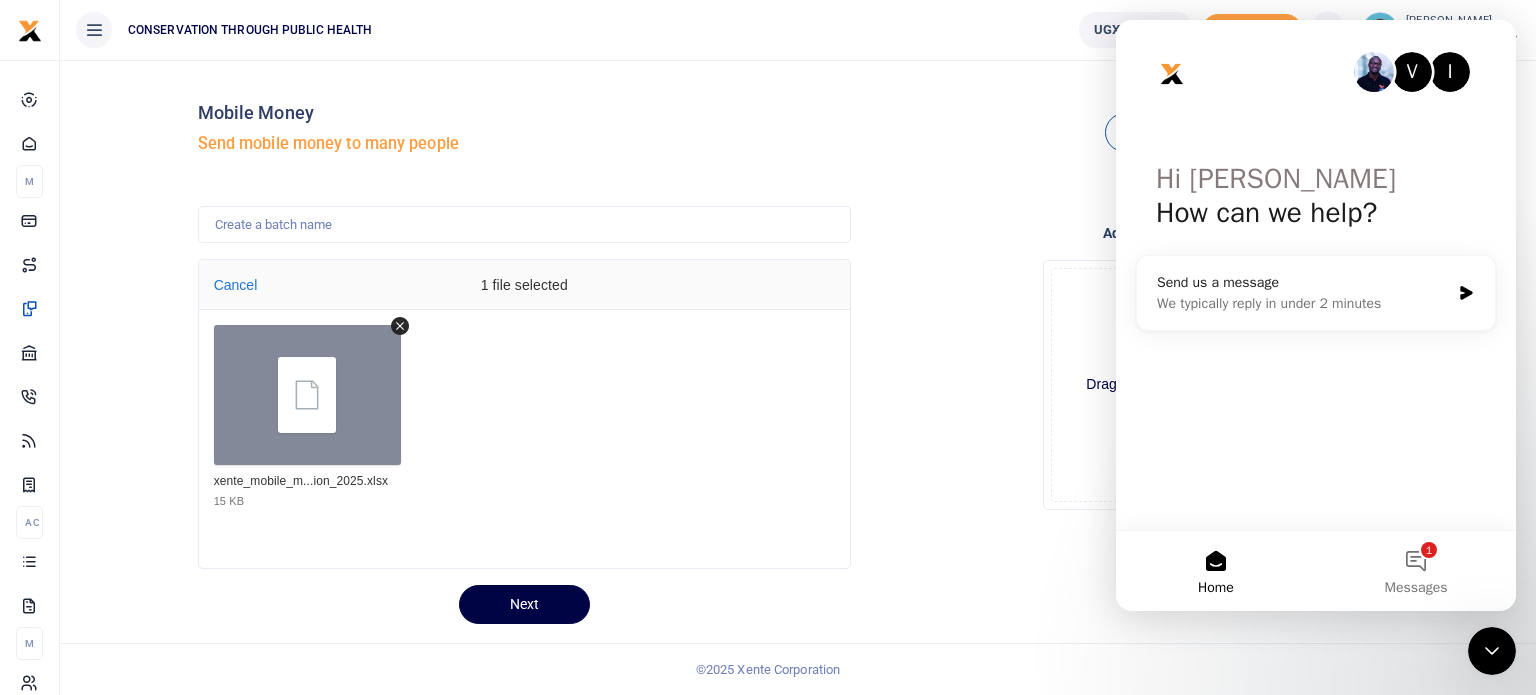 click 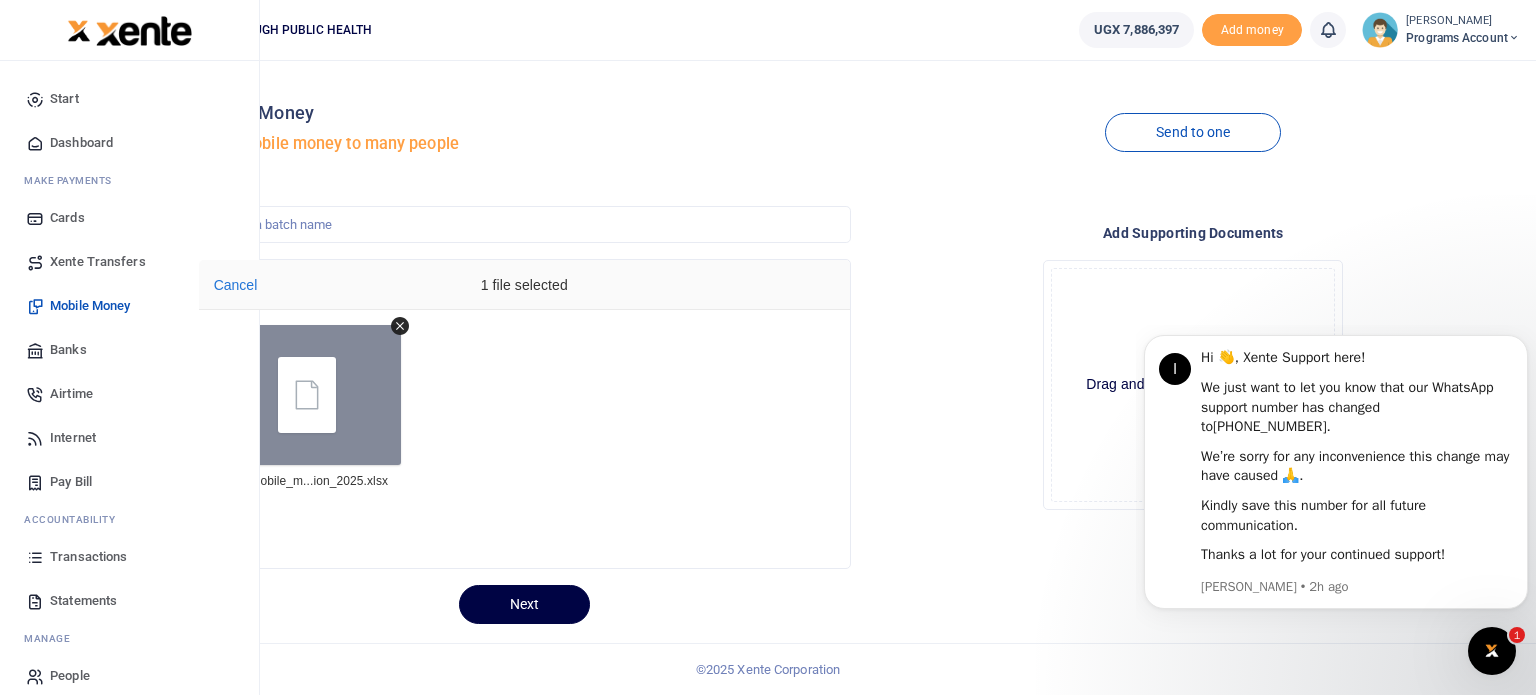 scroll, scrollTop: 0, scrollLeft: 0, axis: both 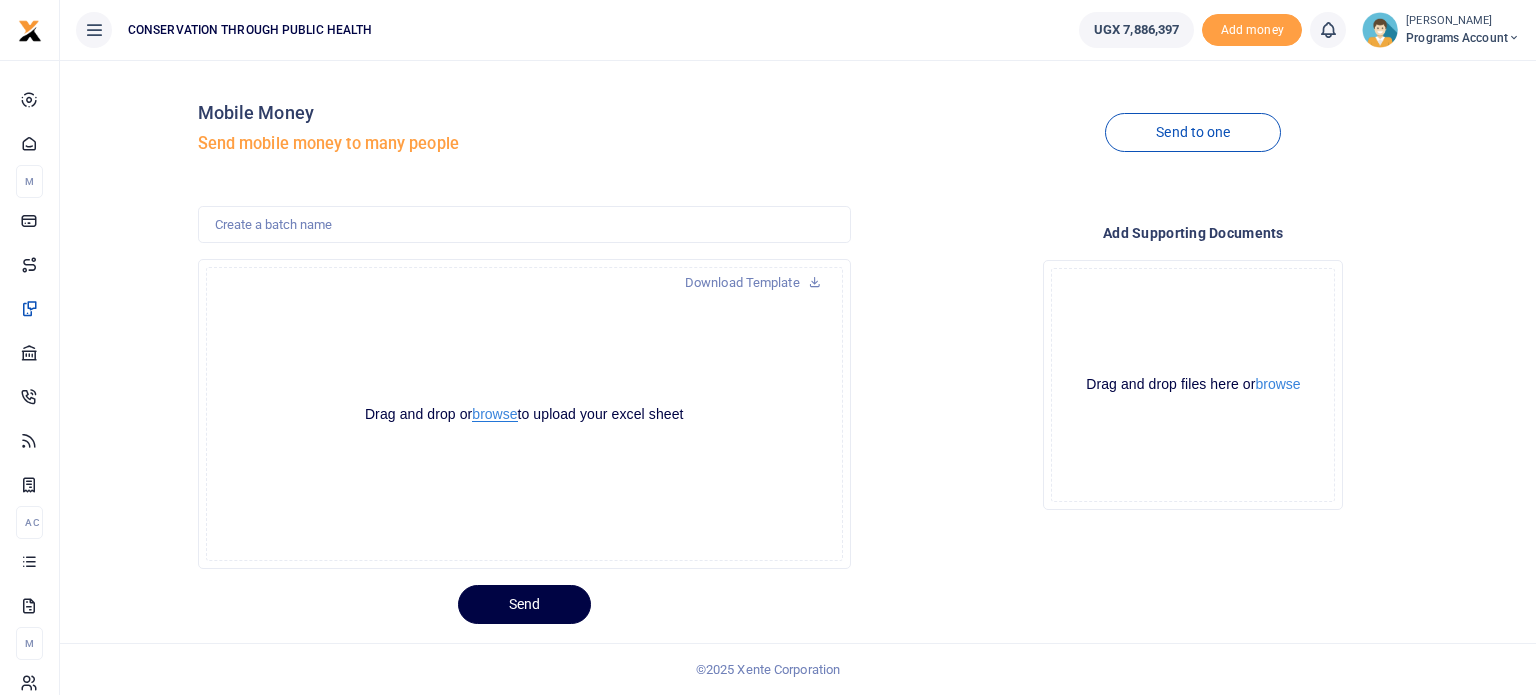 click on "browse" at bounding box center [494, 414] 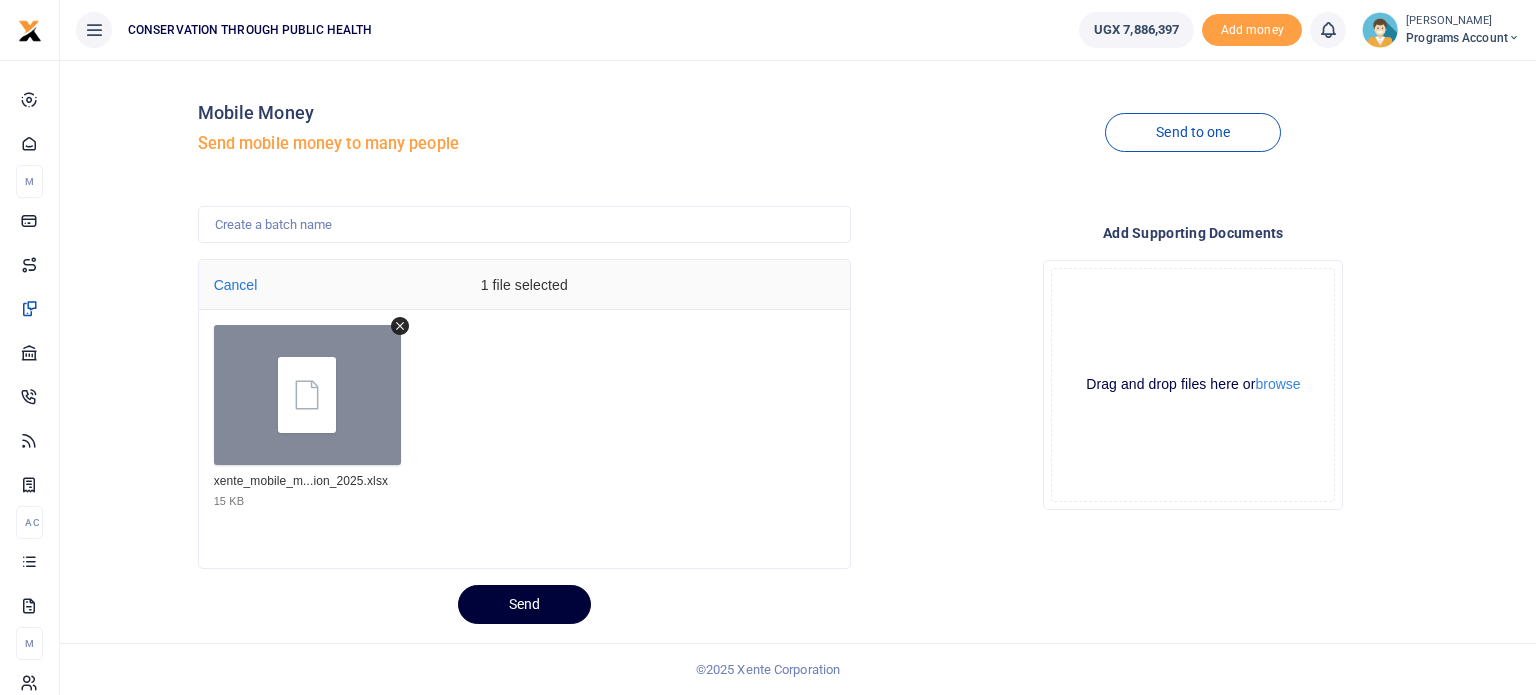 click on "Send" at bounding box center [524, 604] 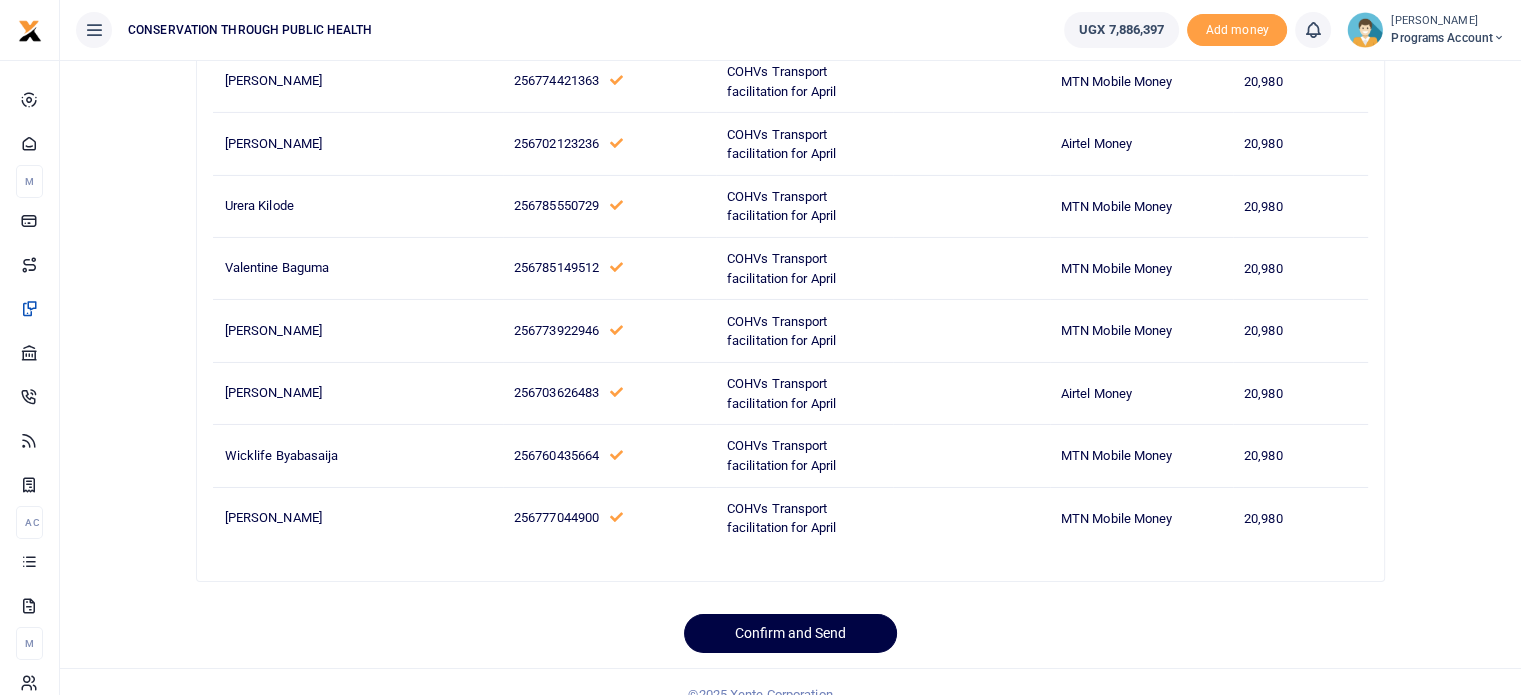 scroll, scrollTop: 6821, scrollLeft: 0, axis: vertical 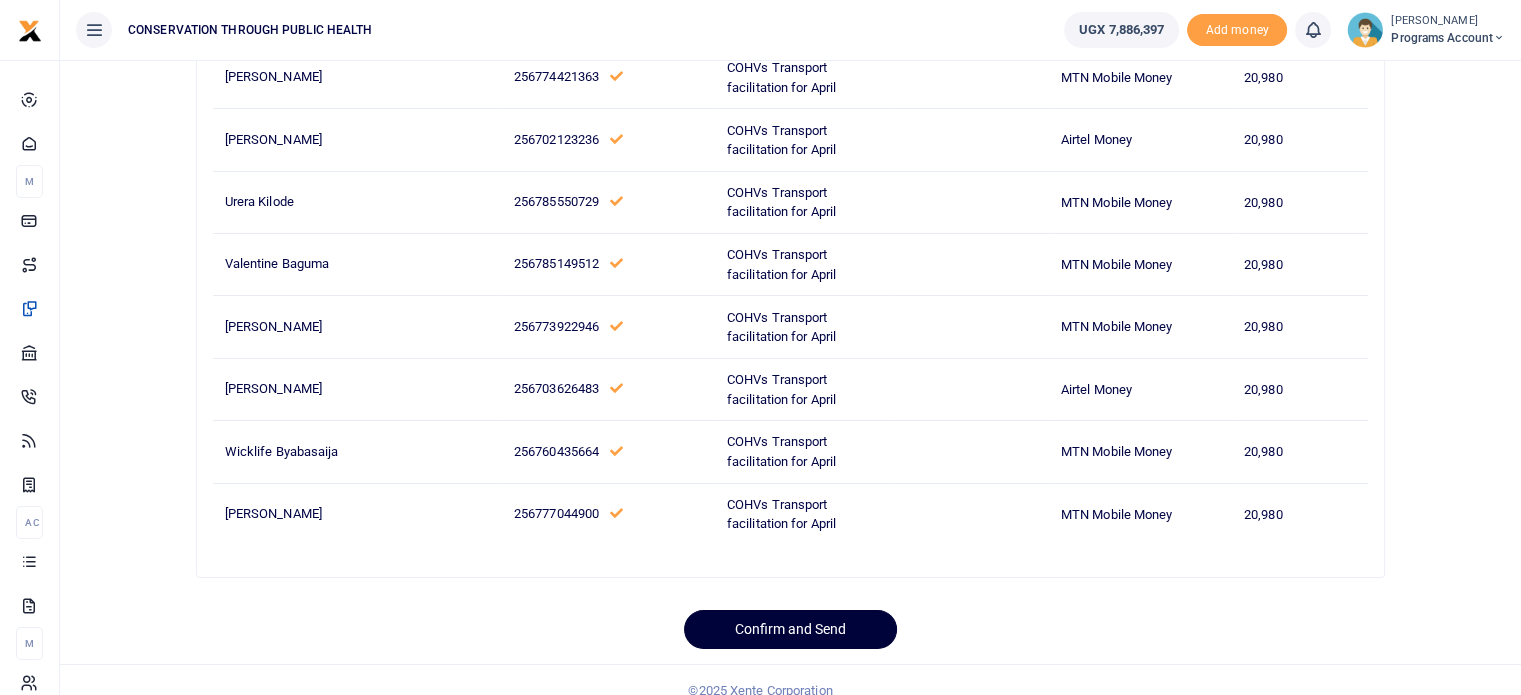 click on "Confirm and Send" at bounding box center (790, 629) 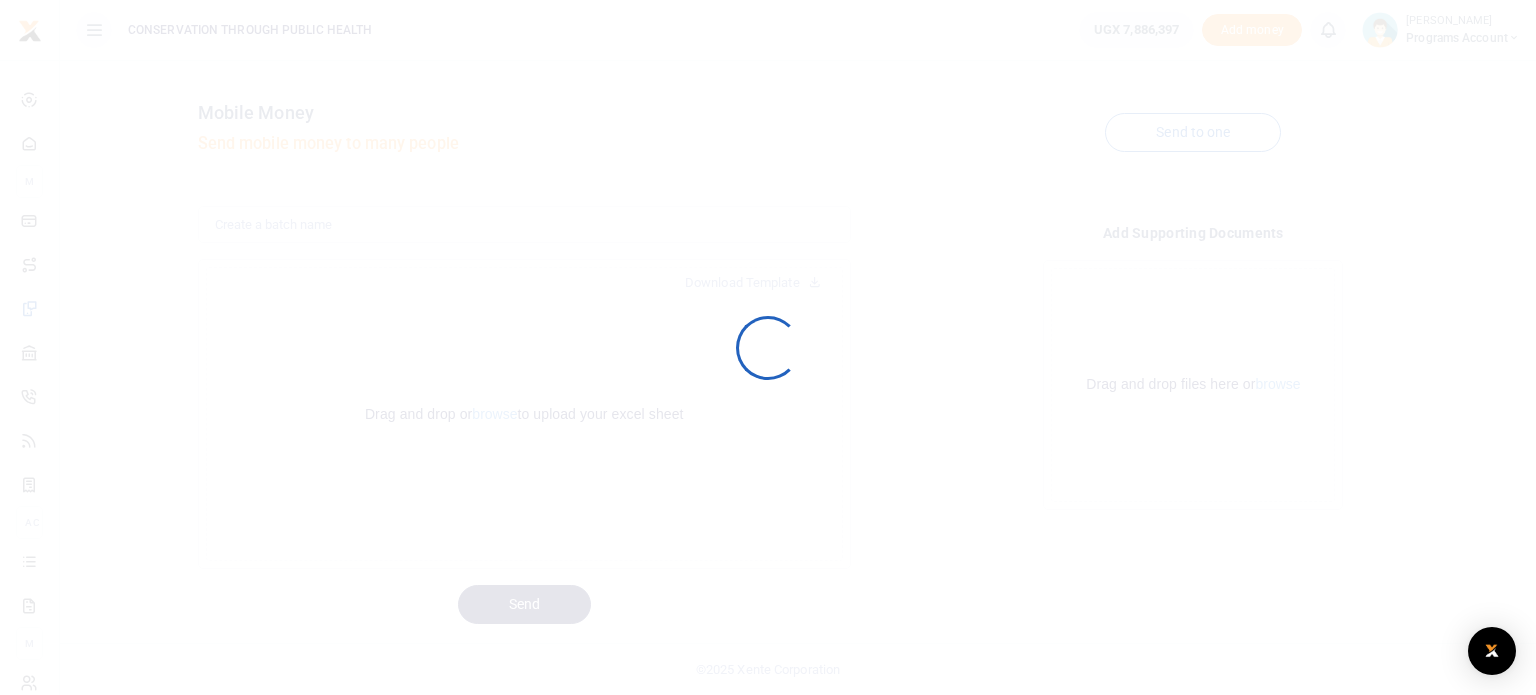 scroll, scrollTop: 0, scrollLeft: 0, axis: both 